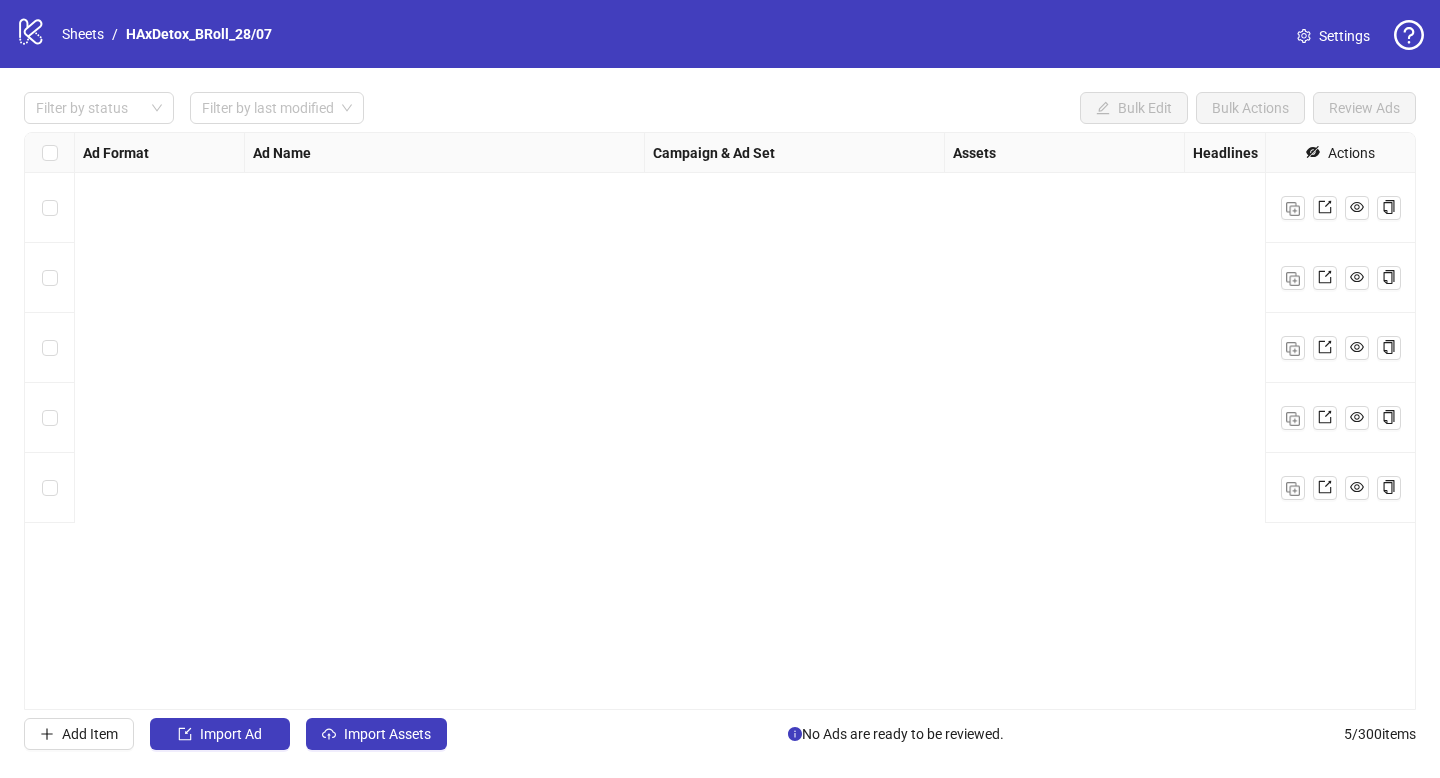 scroll, scrollTop: 0, scrollLeft: 0, axis: both 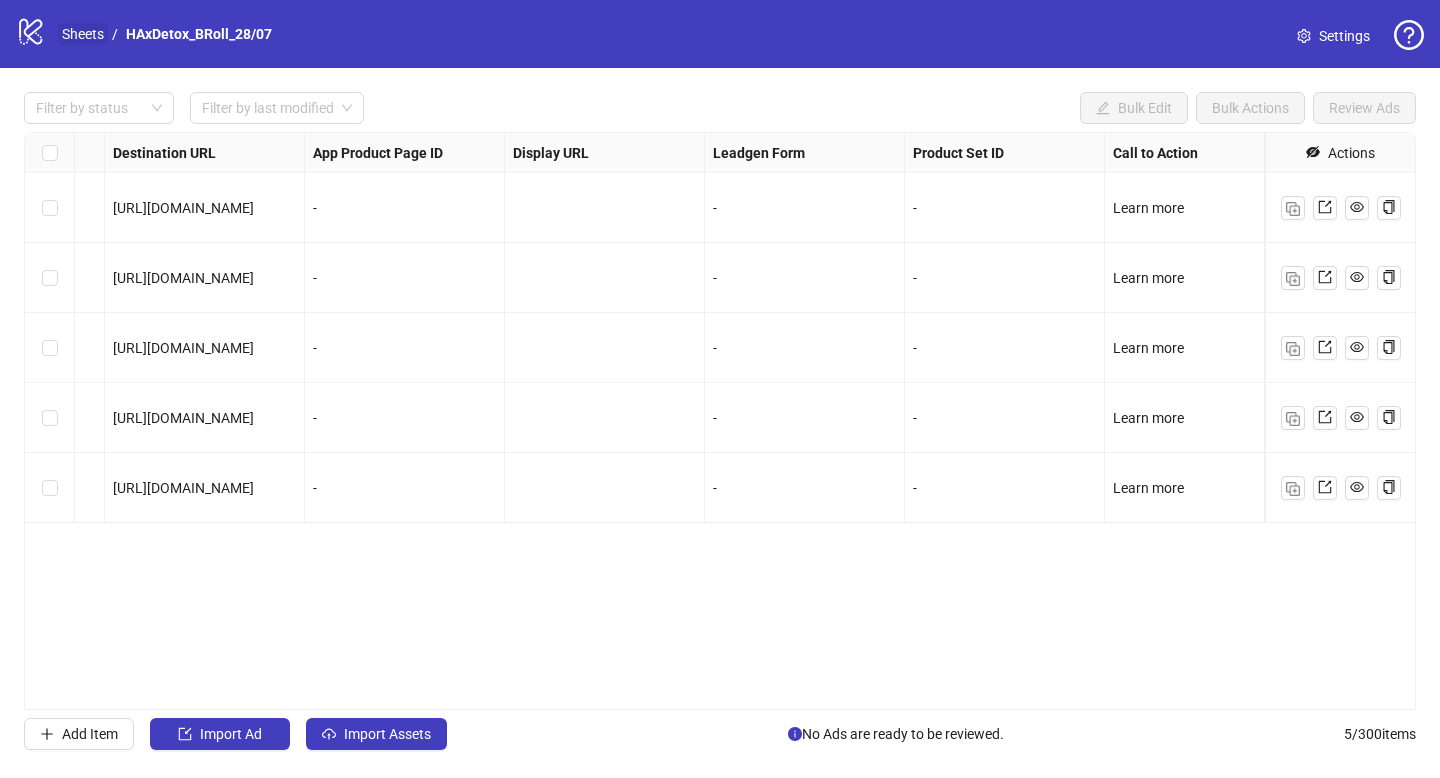 click on "Sheets" at bounding box center [83, 34] 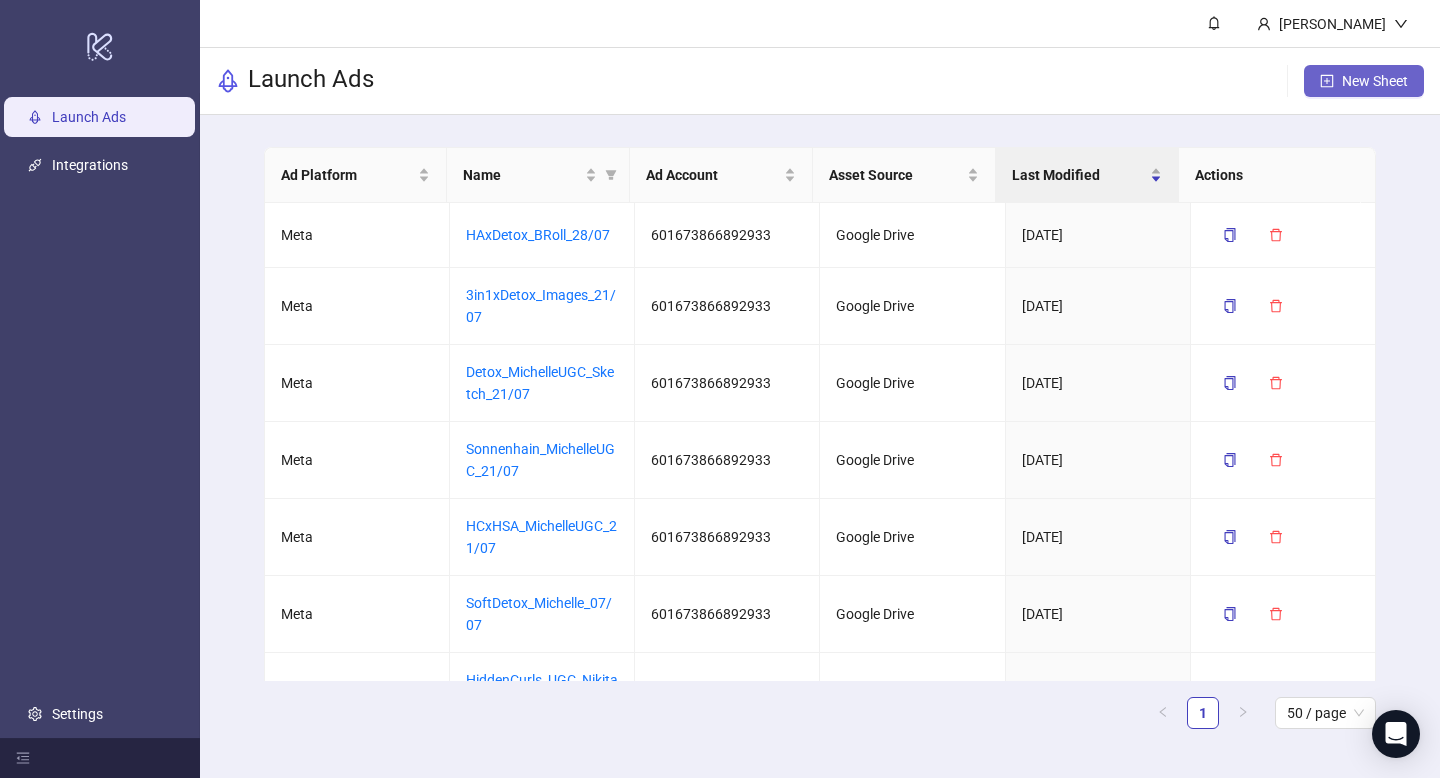 click on "New Sheet" at bounding box center [1375, 81] 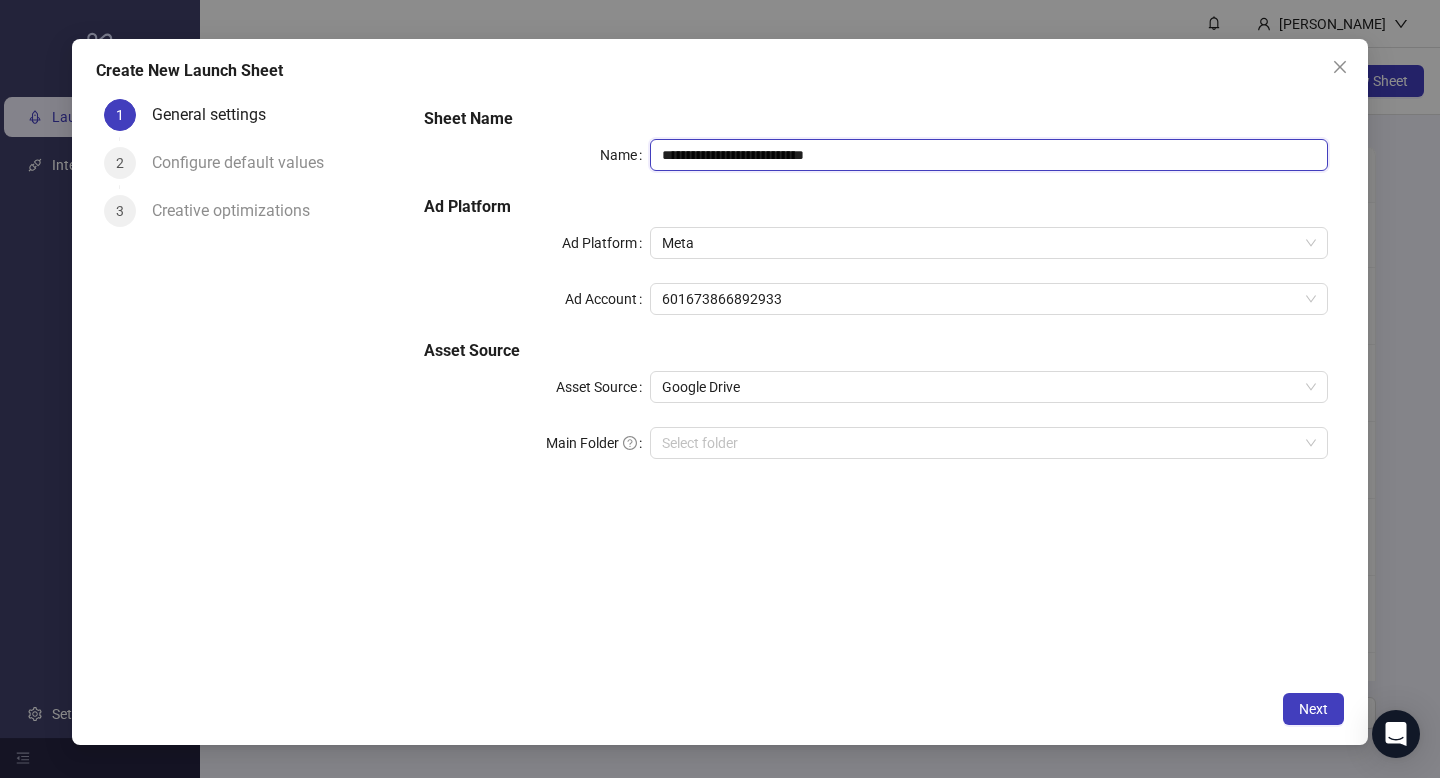 click on "**********" at bounding box center (989, 155) 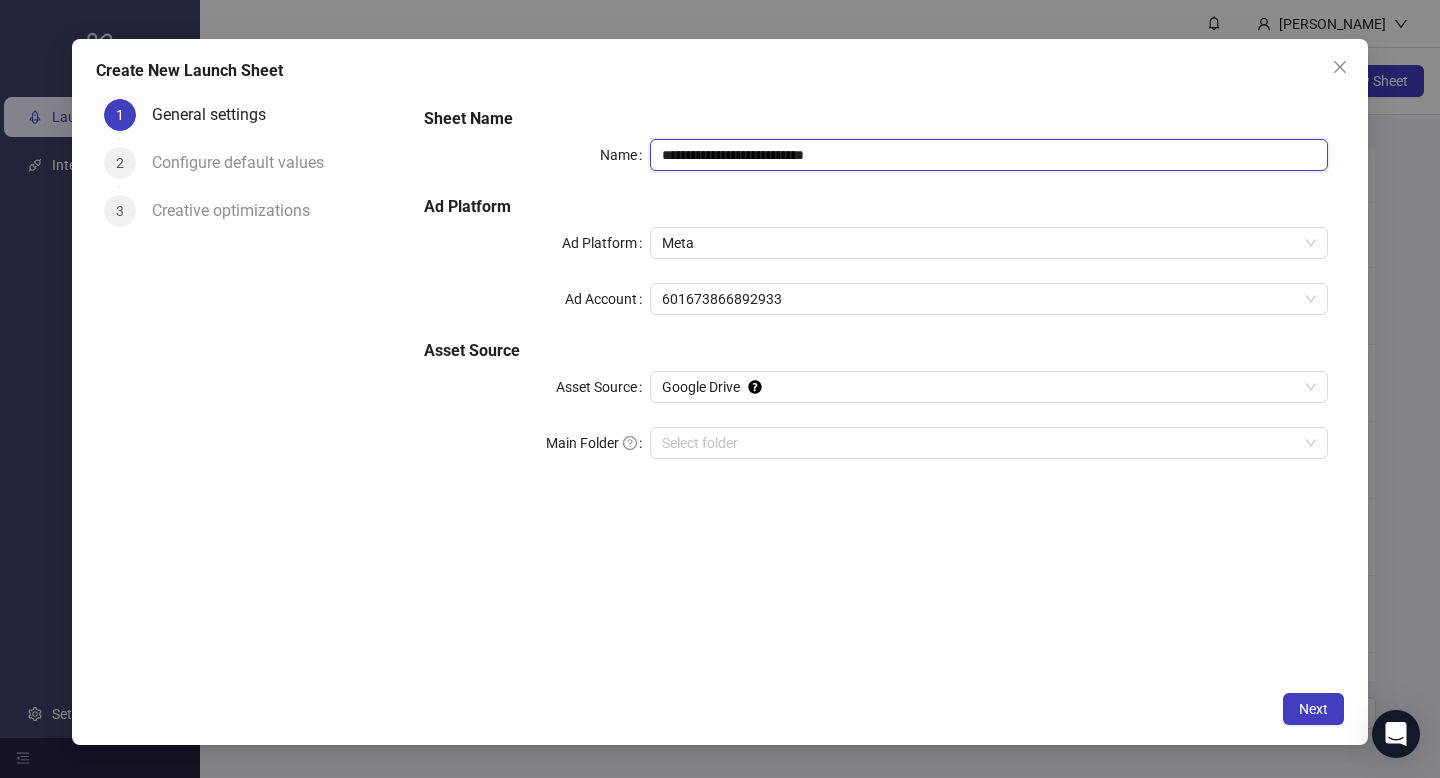 click on "**********" at bounding box center (989, 155) 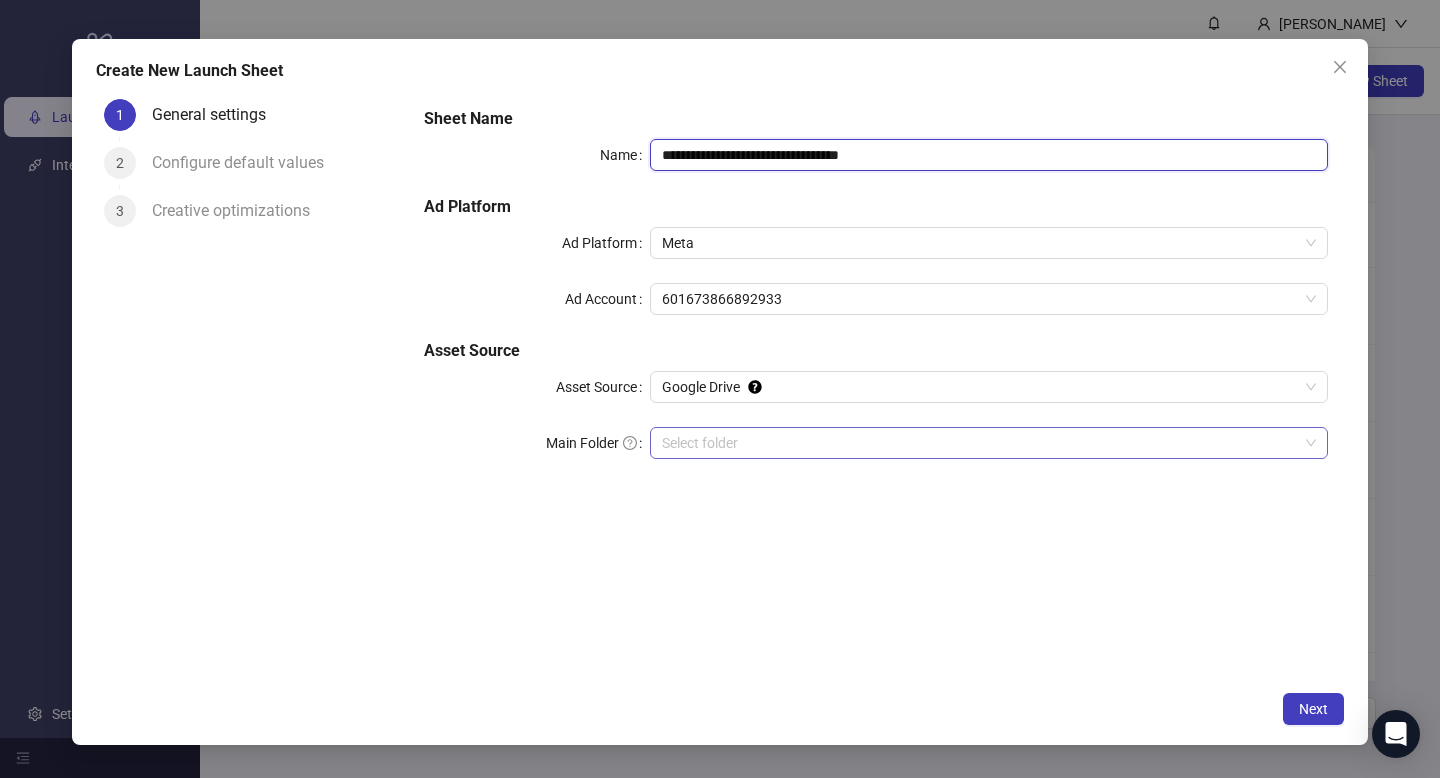 type on "**********" 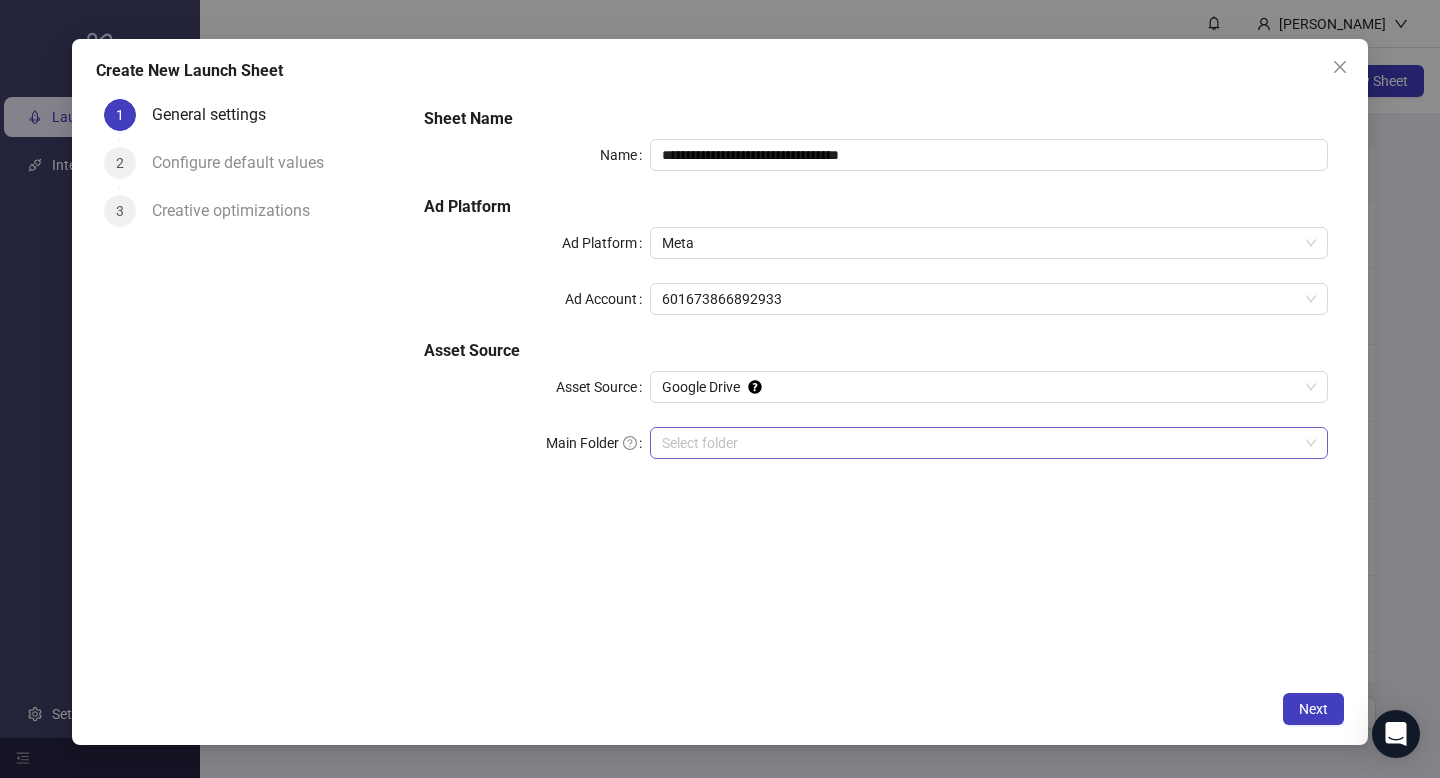 click on "Main Folder" at bounding box center (980, 443) 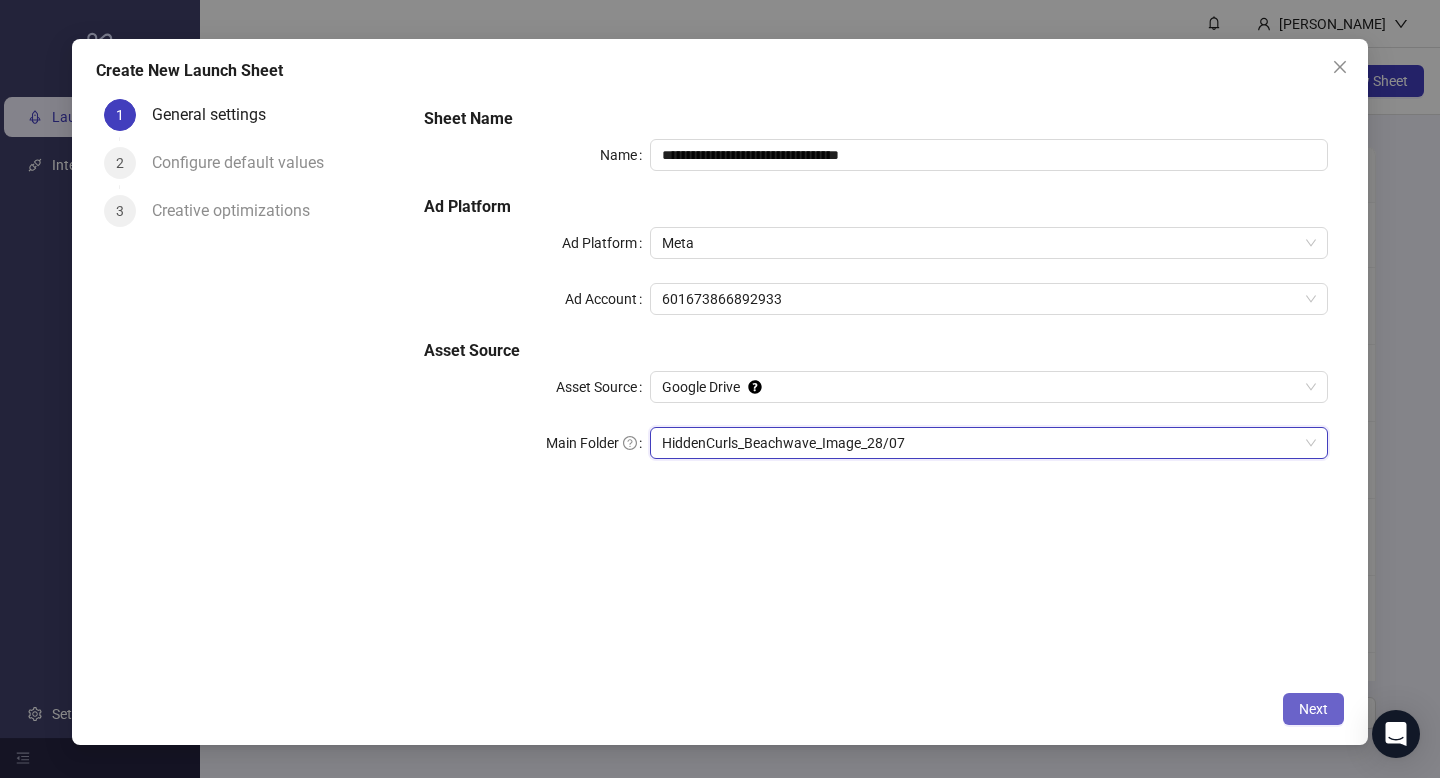 click on "Next" at bounding box center [1313, 709] 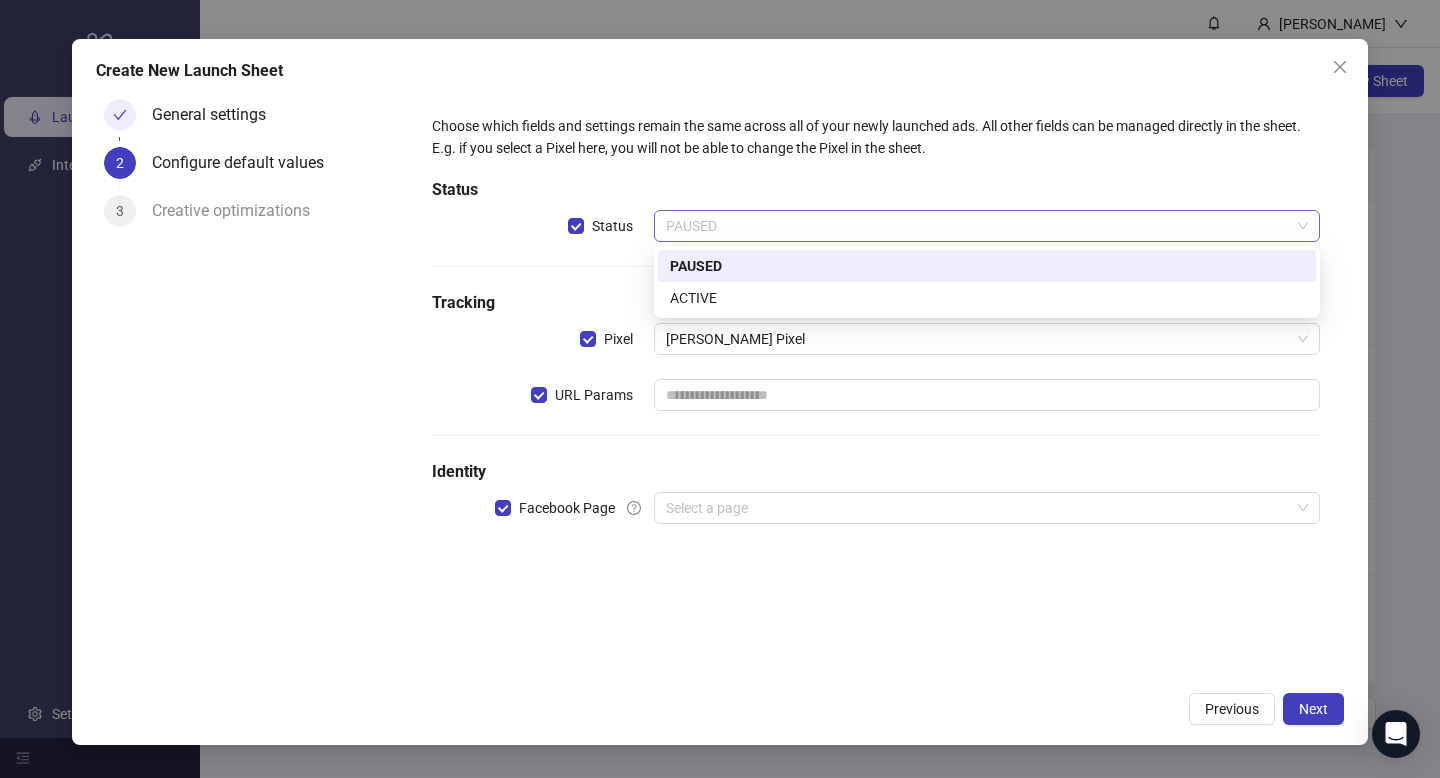 click on "PAUSED" at bounding box center [987, 226] 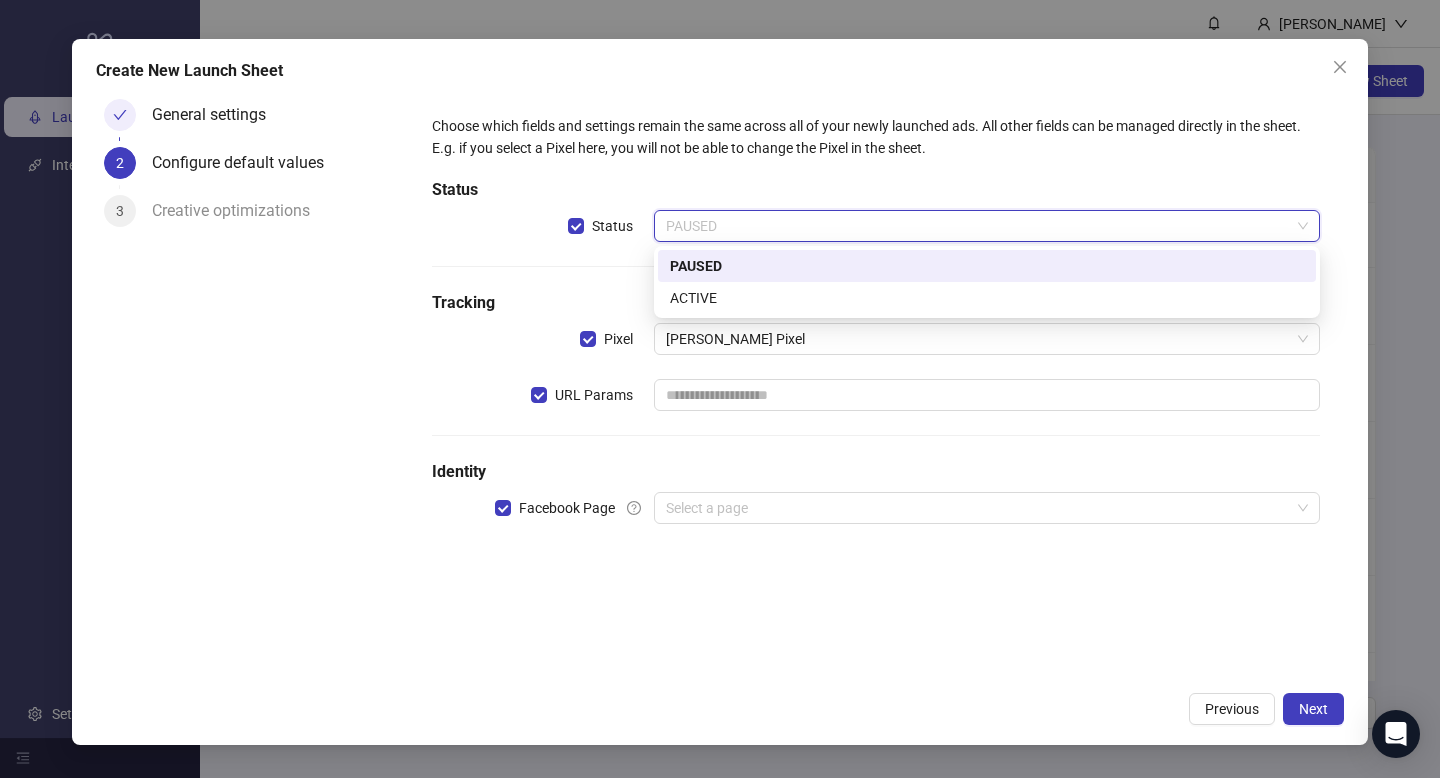 click on "PAUSED" at bounding box center [987, 266] 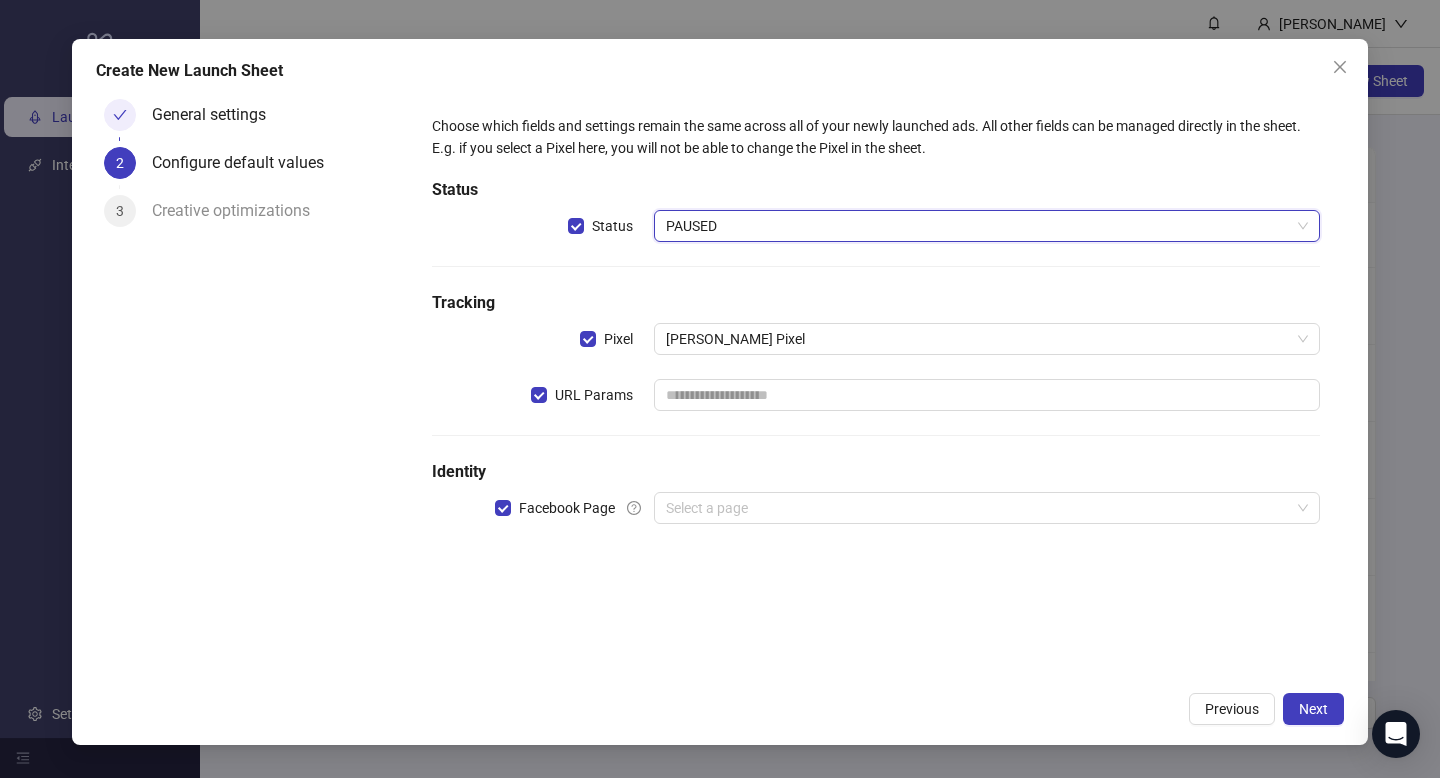 click on "Tracking" at bounding box center [876, 303] 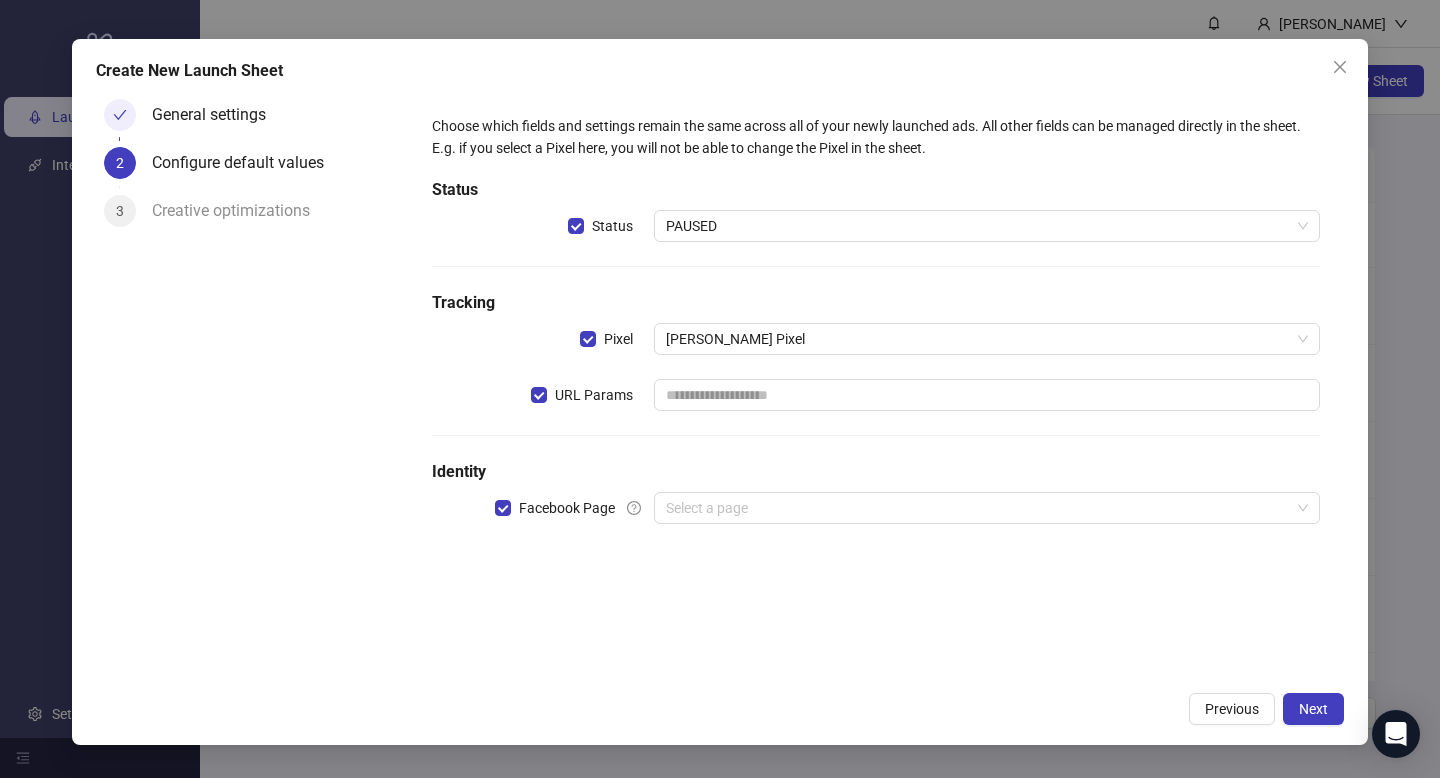 click on "Choose which fields and settings remain the same across all of your newly launched ads. All other fields can be managed directly in the sheet. E.g. if you select a Pixel here, you will not be able to change the Pixel in the sheet. Status Status PAUSED Tracking Pixel [PERSON_NAME] Pixel URL Params Identity Facebook Page Select a page" at bounding box center [876, 331] 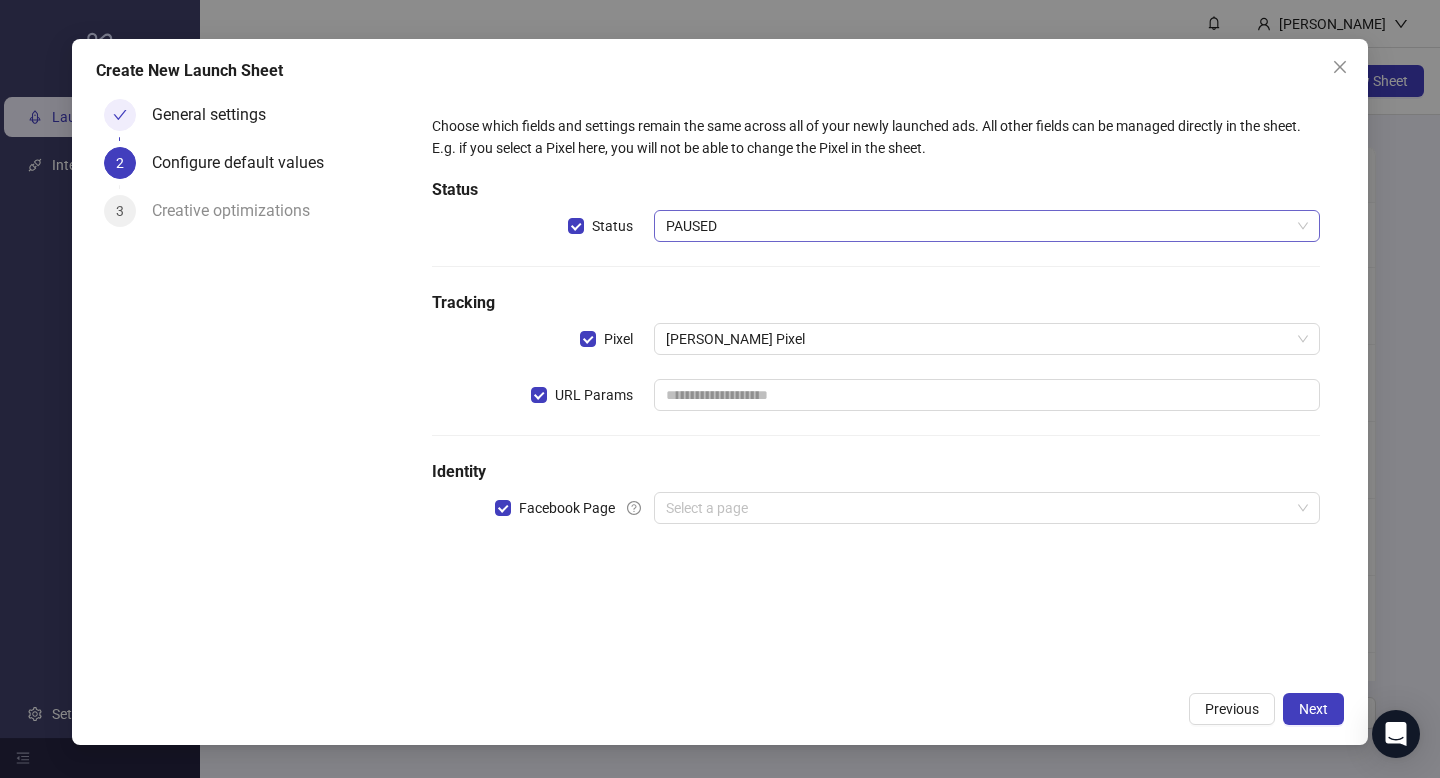click on "PAUSED" at bounding box center [987, 226] 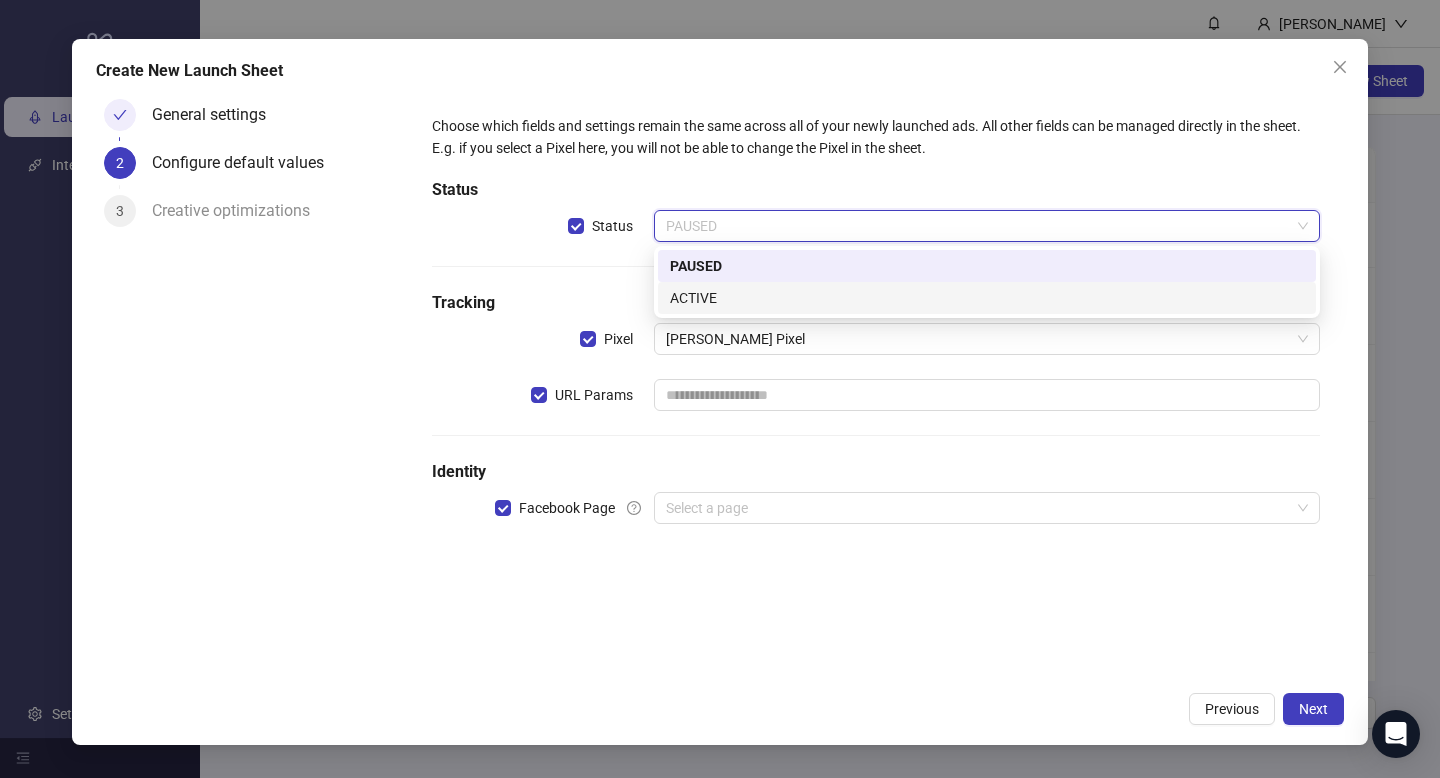 click on "ACTIVE" at bounding box center [987, 298] 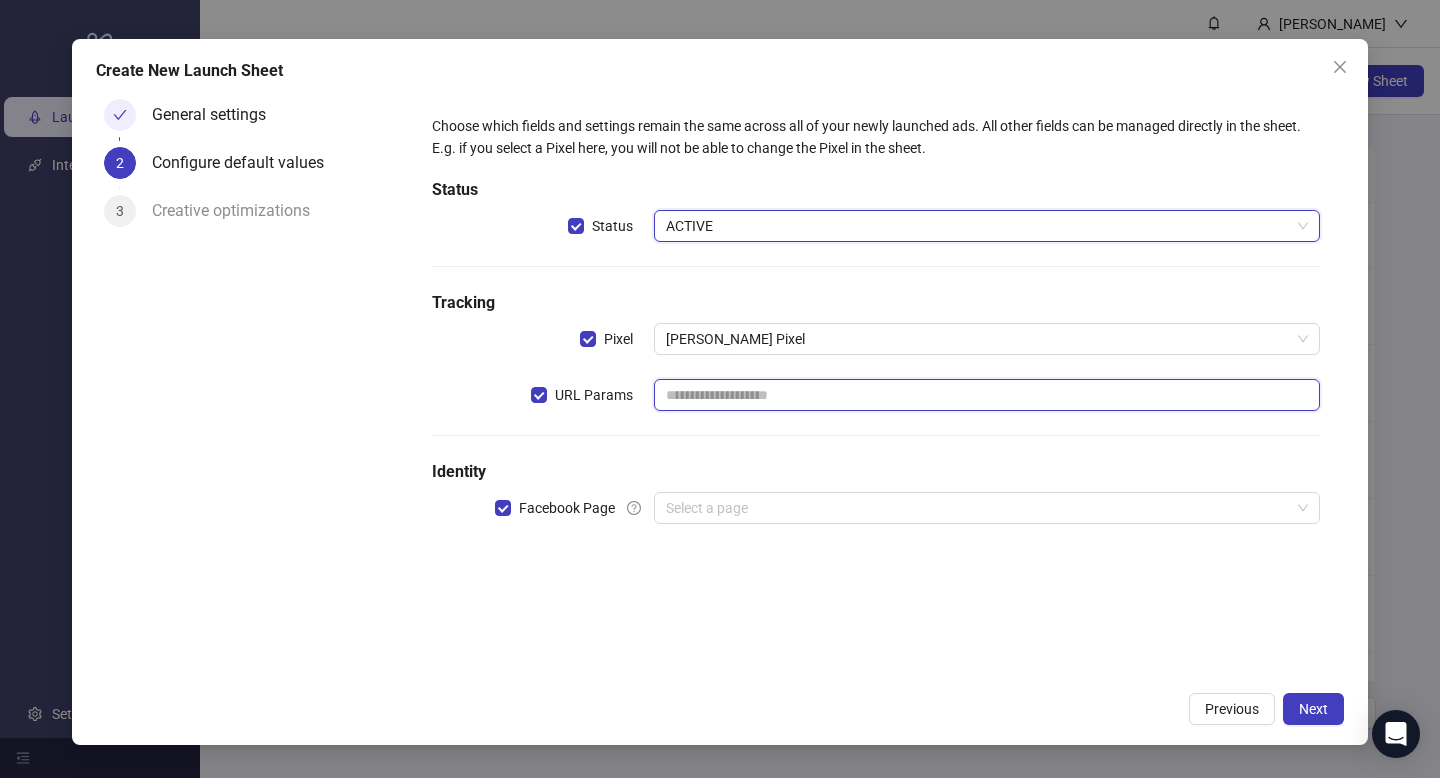 click at bounding box center [987, 395] 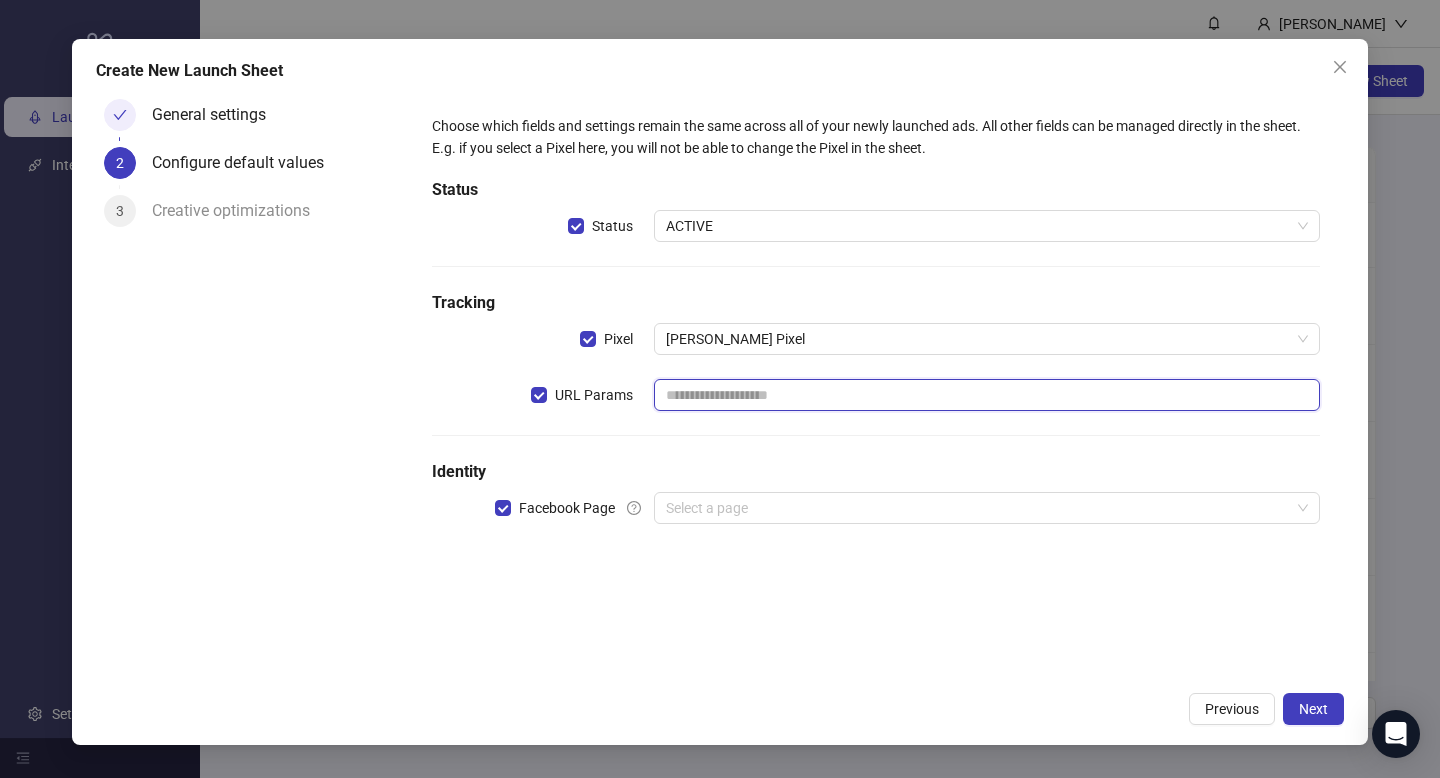 type on "**********" 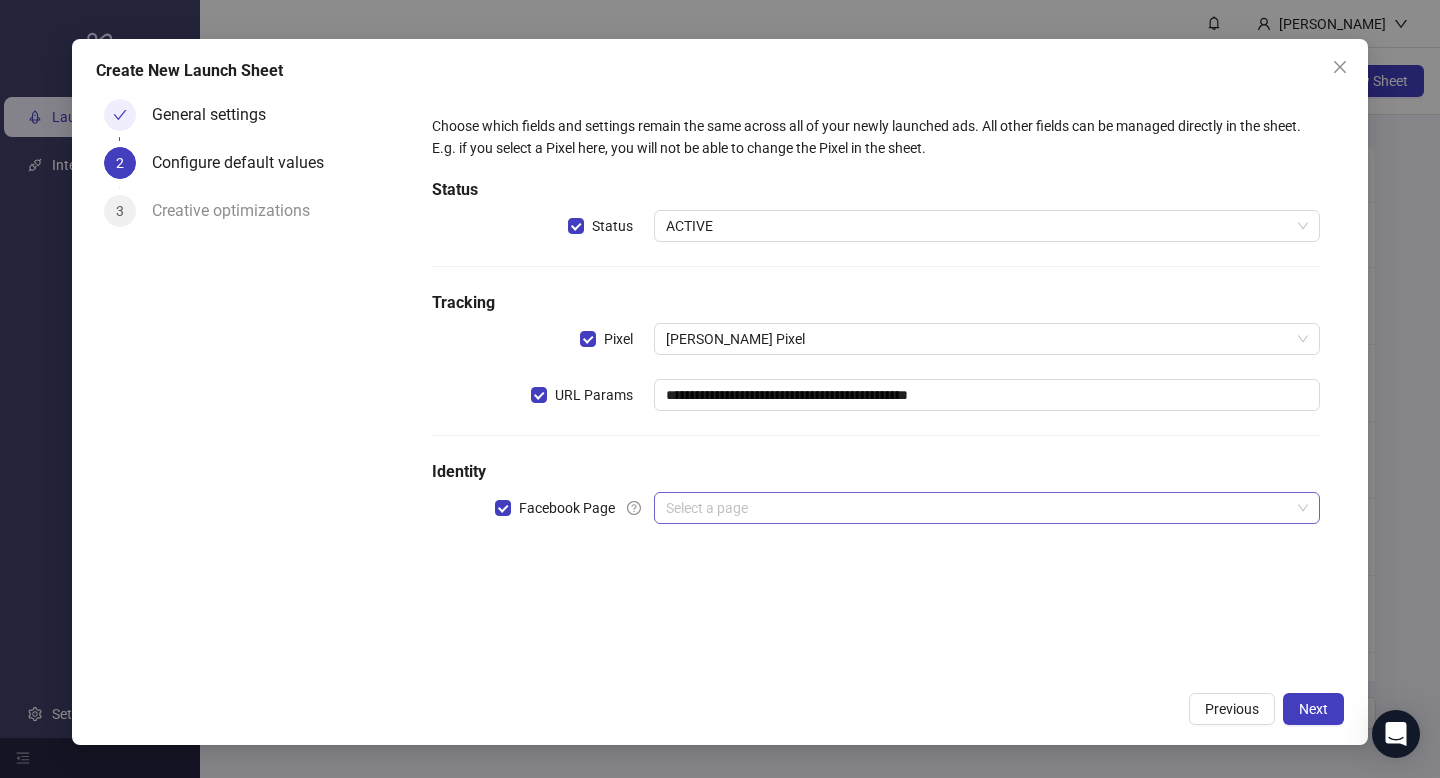 click at bounding box center [978, 508] 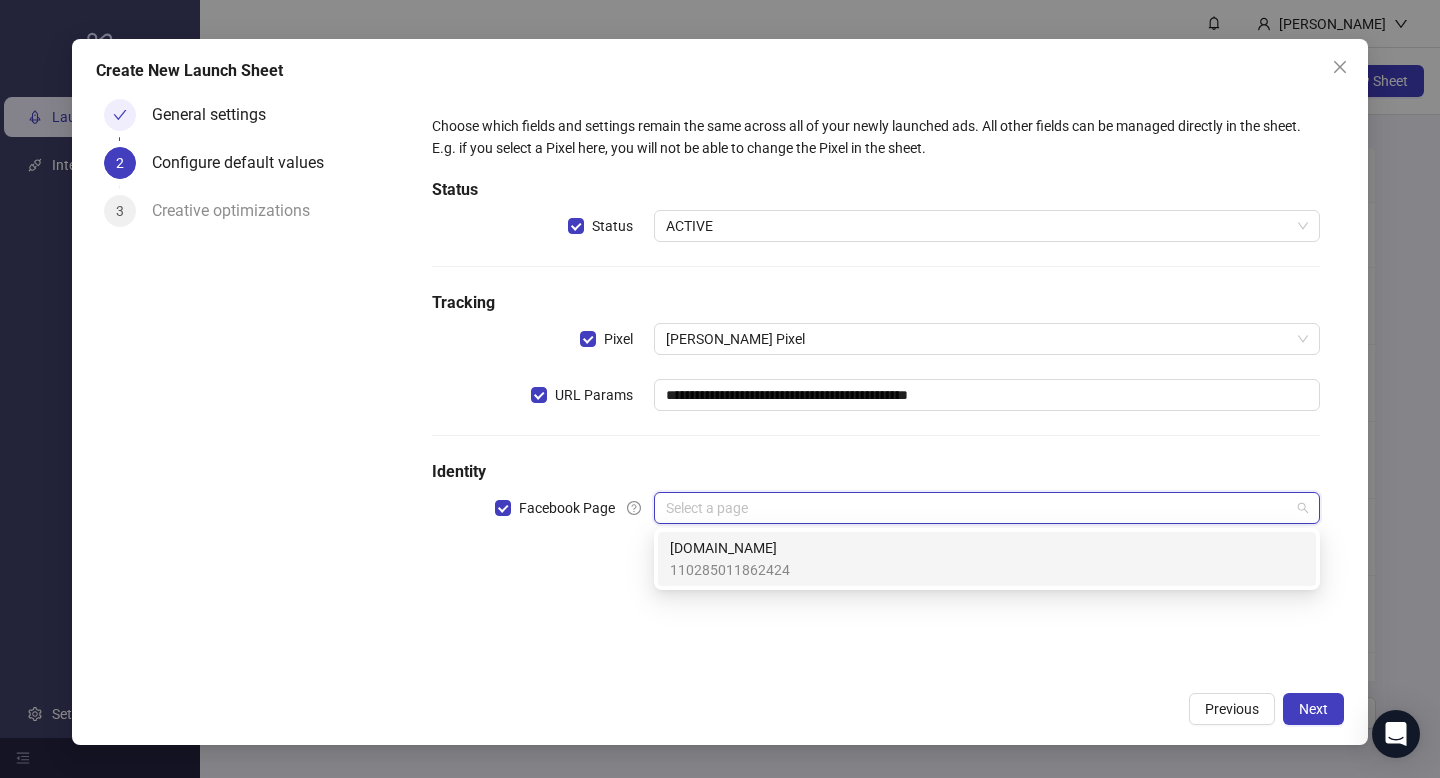 click on "[DOMAIN_NAME]" at bounding box center (730, 548) 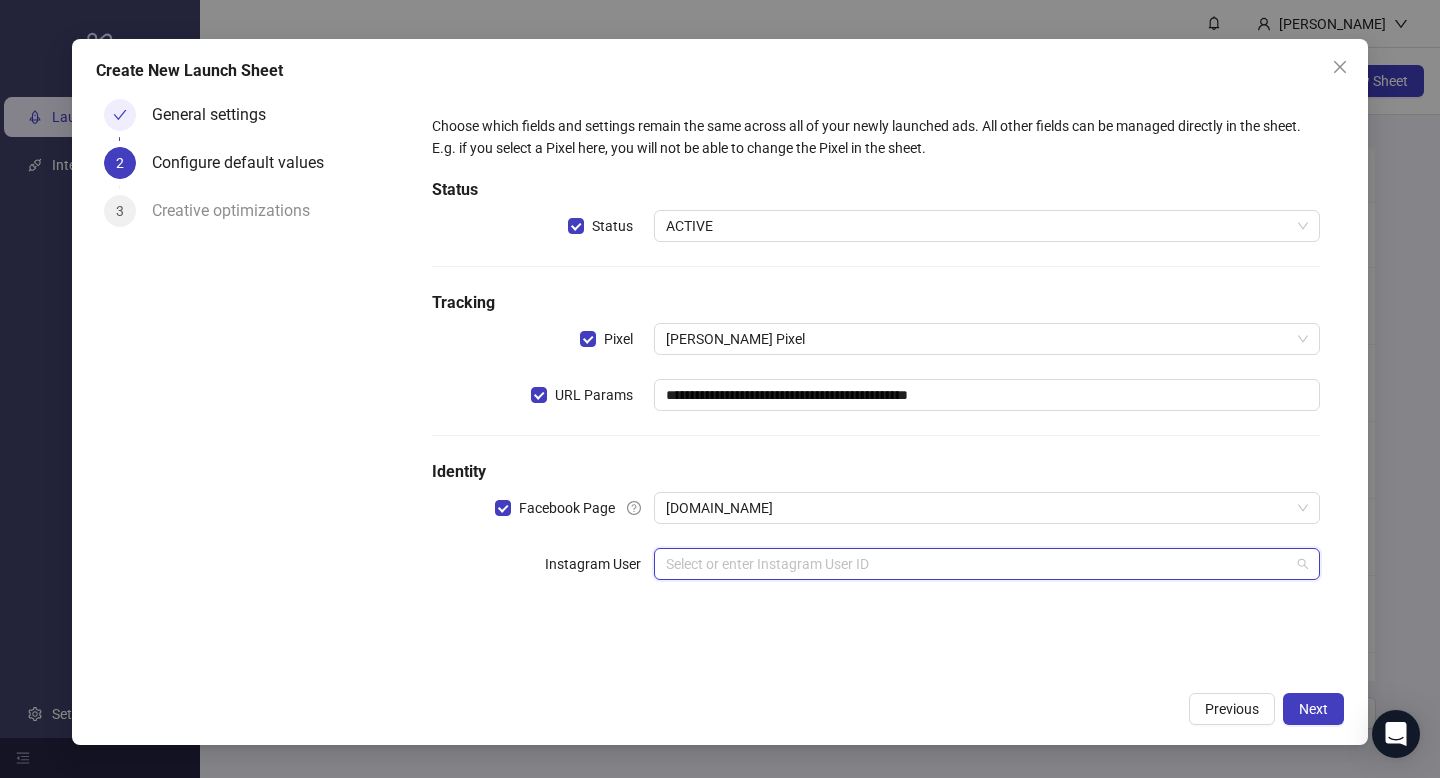 click at bounding box center (978, 564) 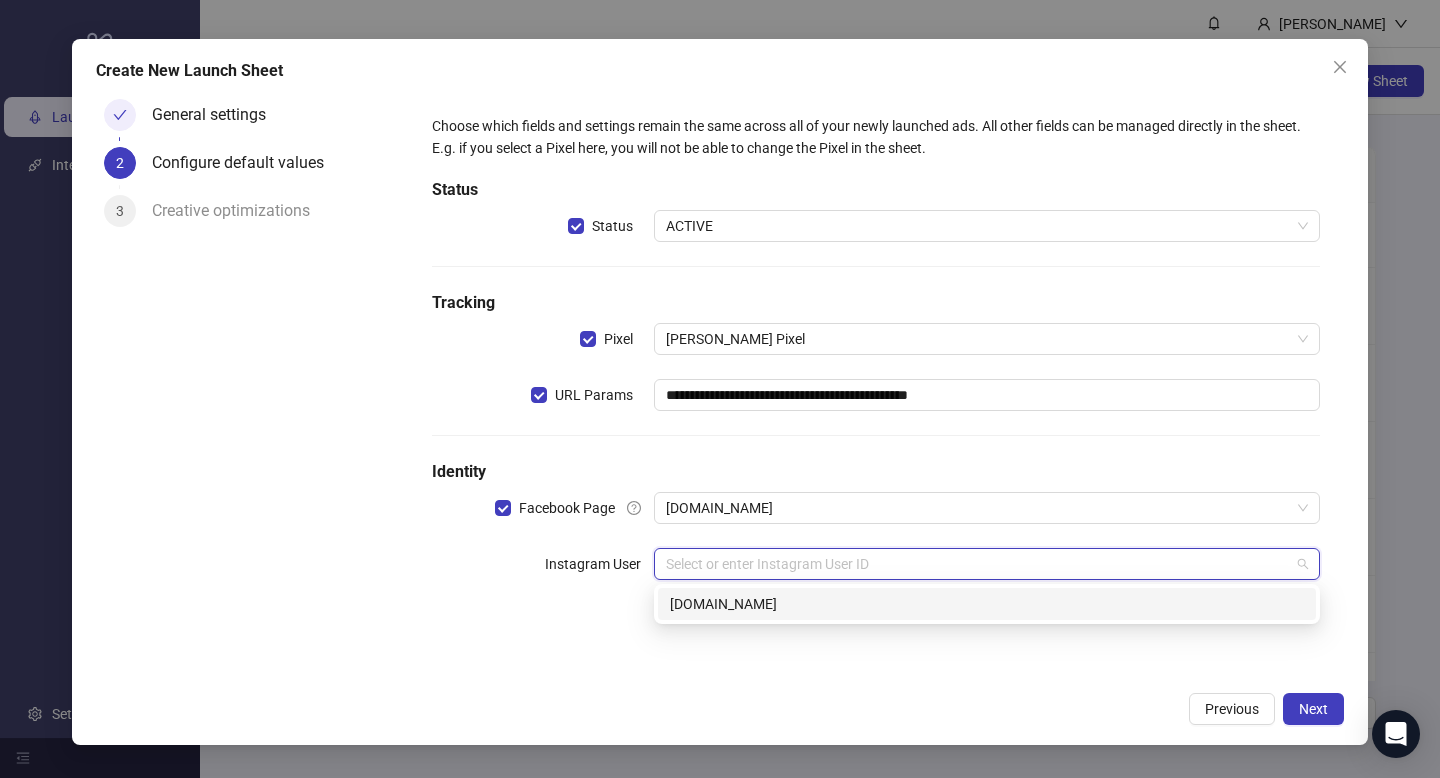 click on "[DOMAIN_NAME]" at bounding box center (987, 604) 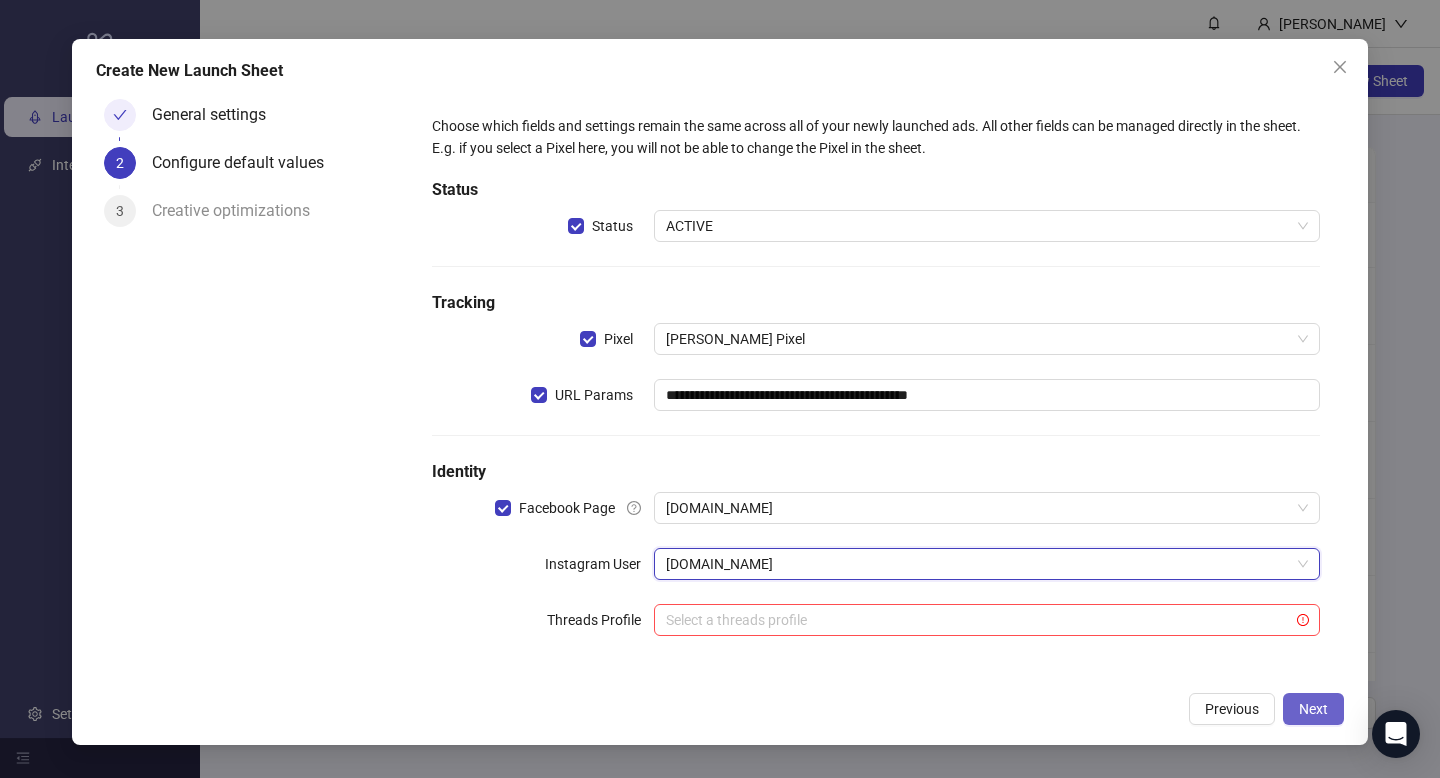 click on "Next" at bounding box center (1313, 709) 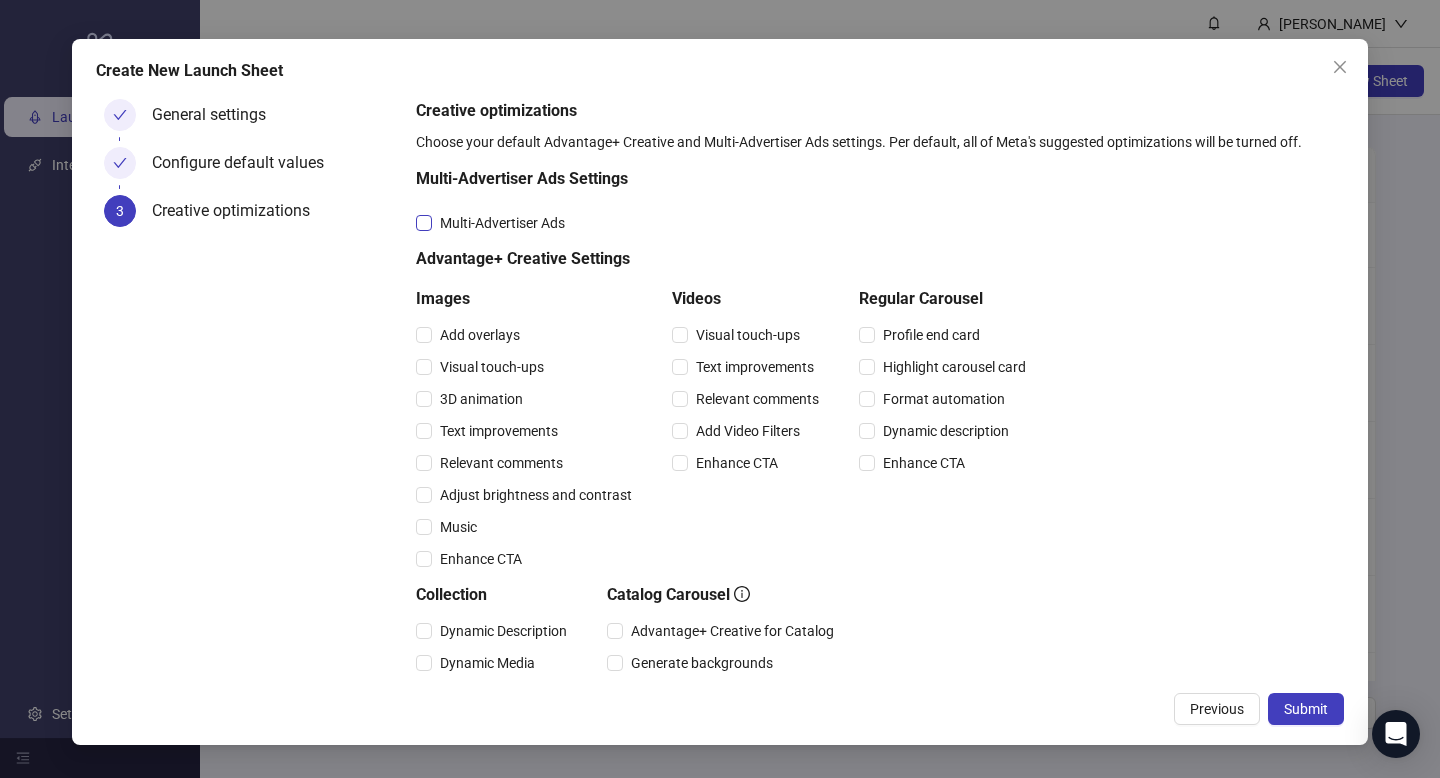 click on "Multi-Advertiser Ads" at bounding box center (502, 223) 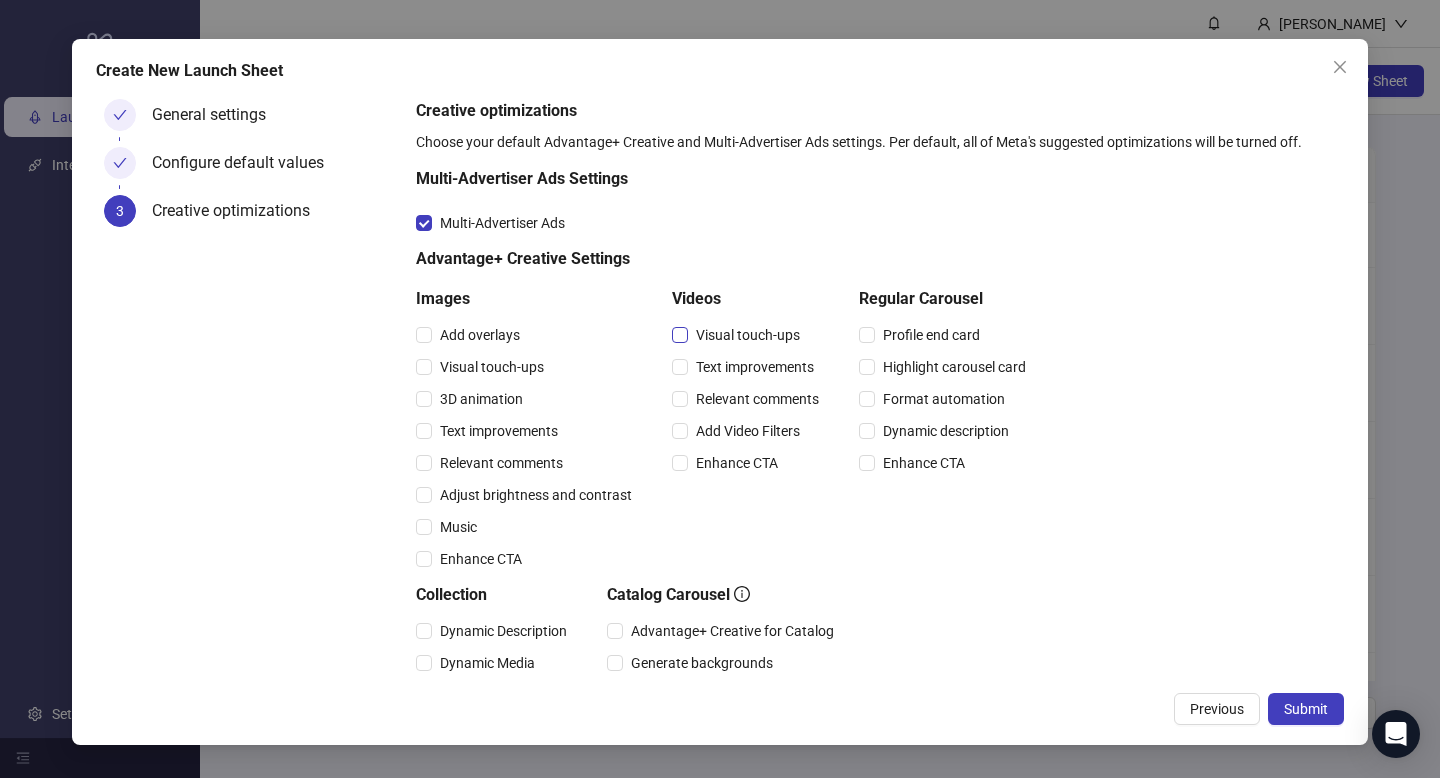 click on "Visual touch-ups" at bounding box center (748, 335) 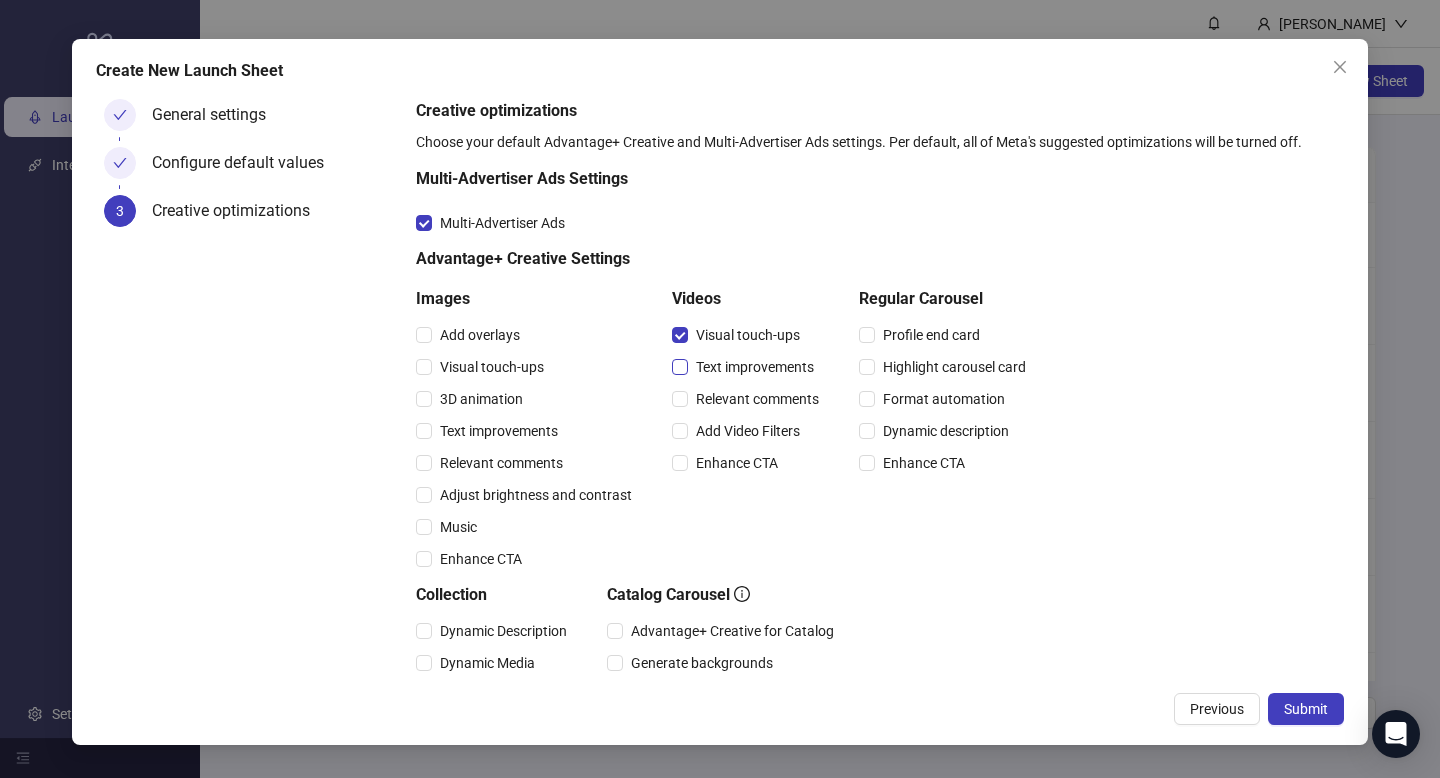 click on "Text improvements" at bounding box center [755, 367] 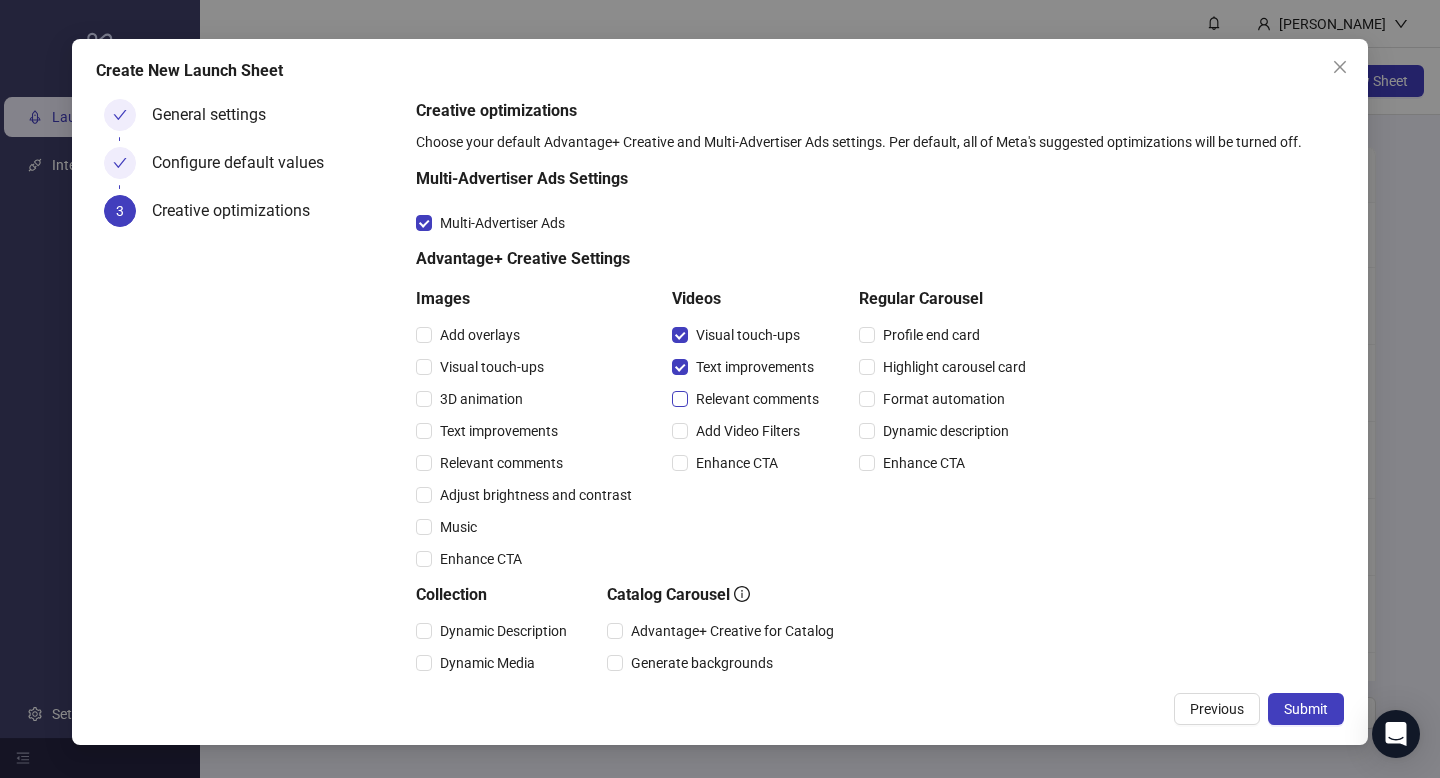 click on "Relevant comments" at bounding box center [757, 399] 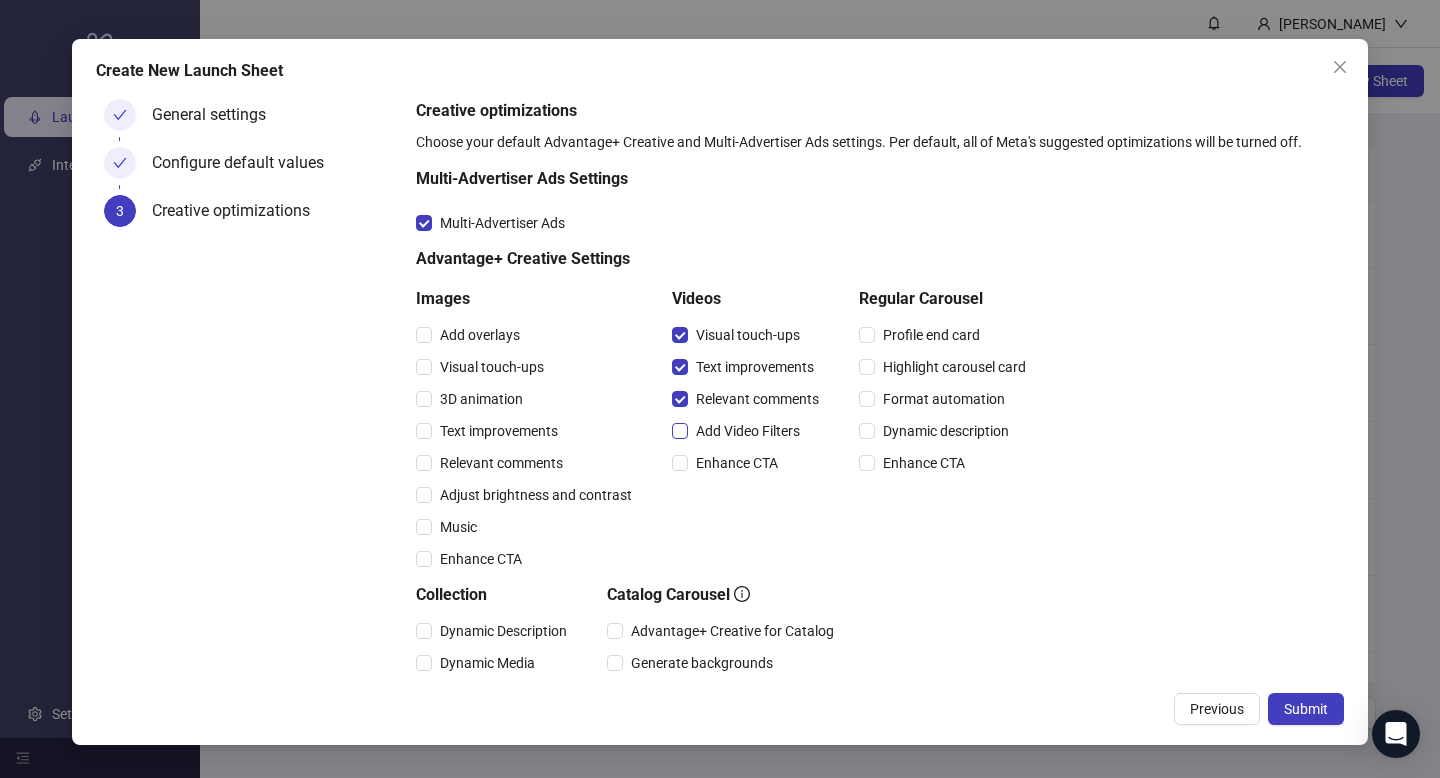 click on "Add Video Filters" at bounding box center [748, 431] 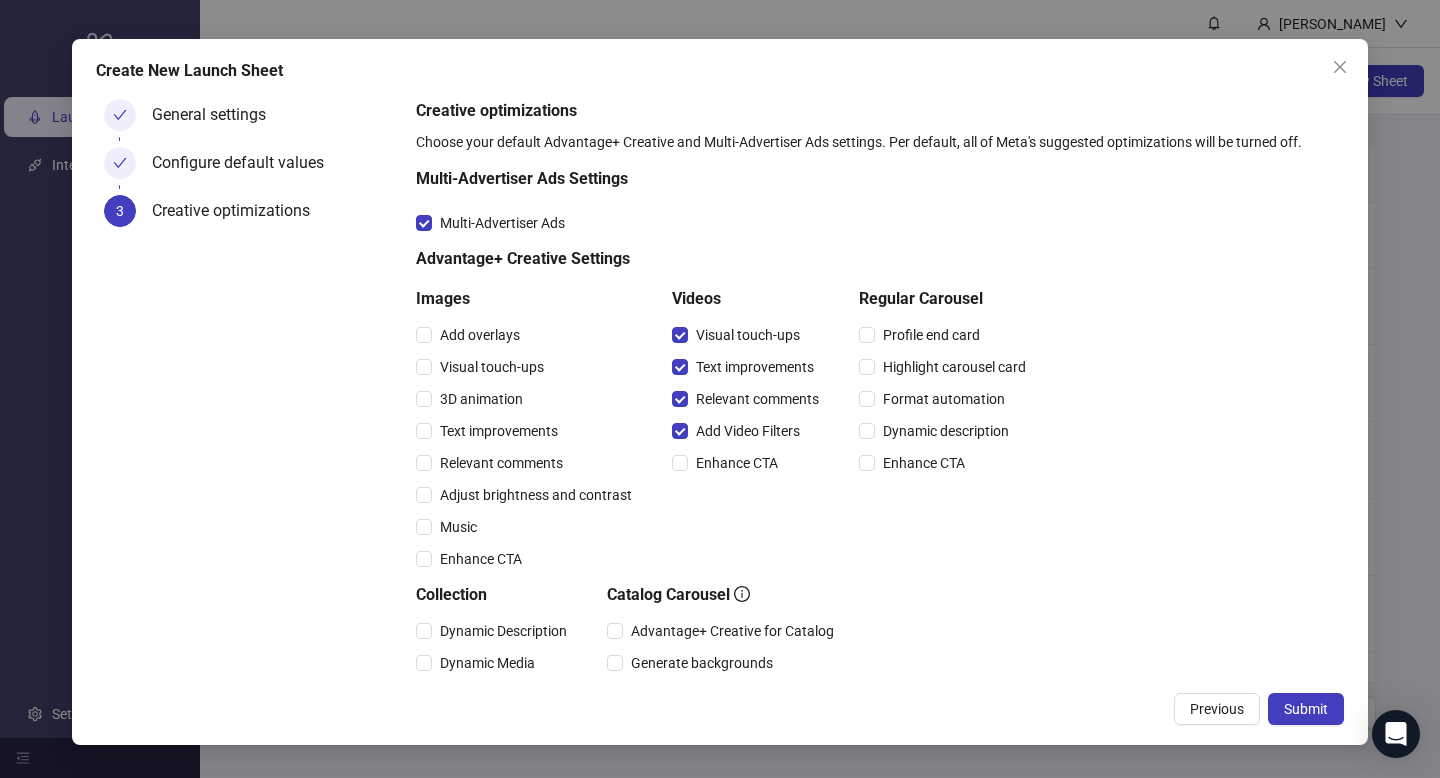 click on "Enhance CTA" at bounding box center (749, 463) 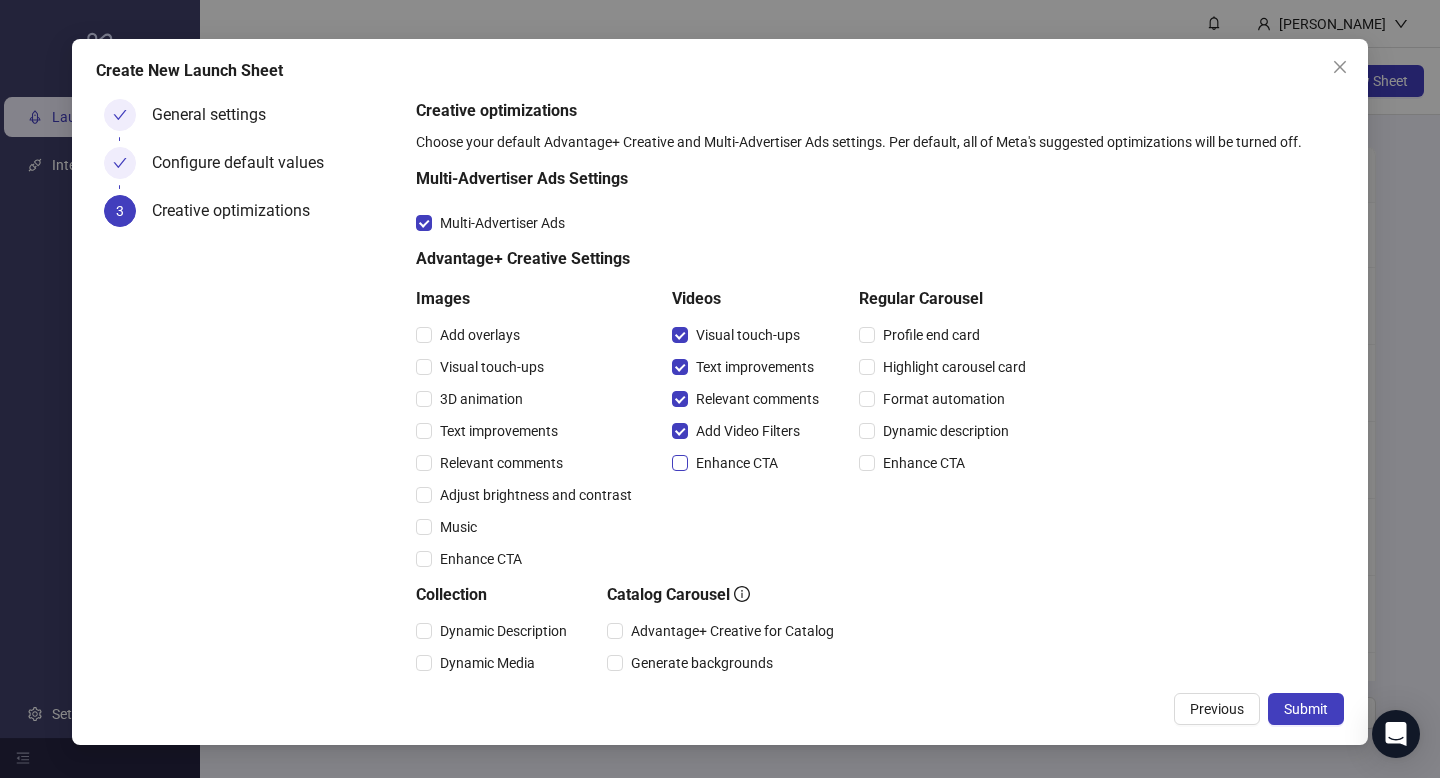 click on "Enhance CTA" at bounding box center (737, 463) 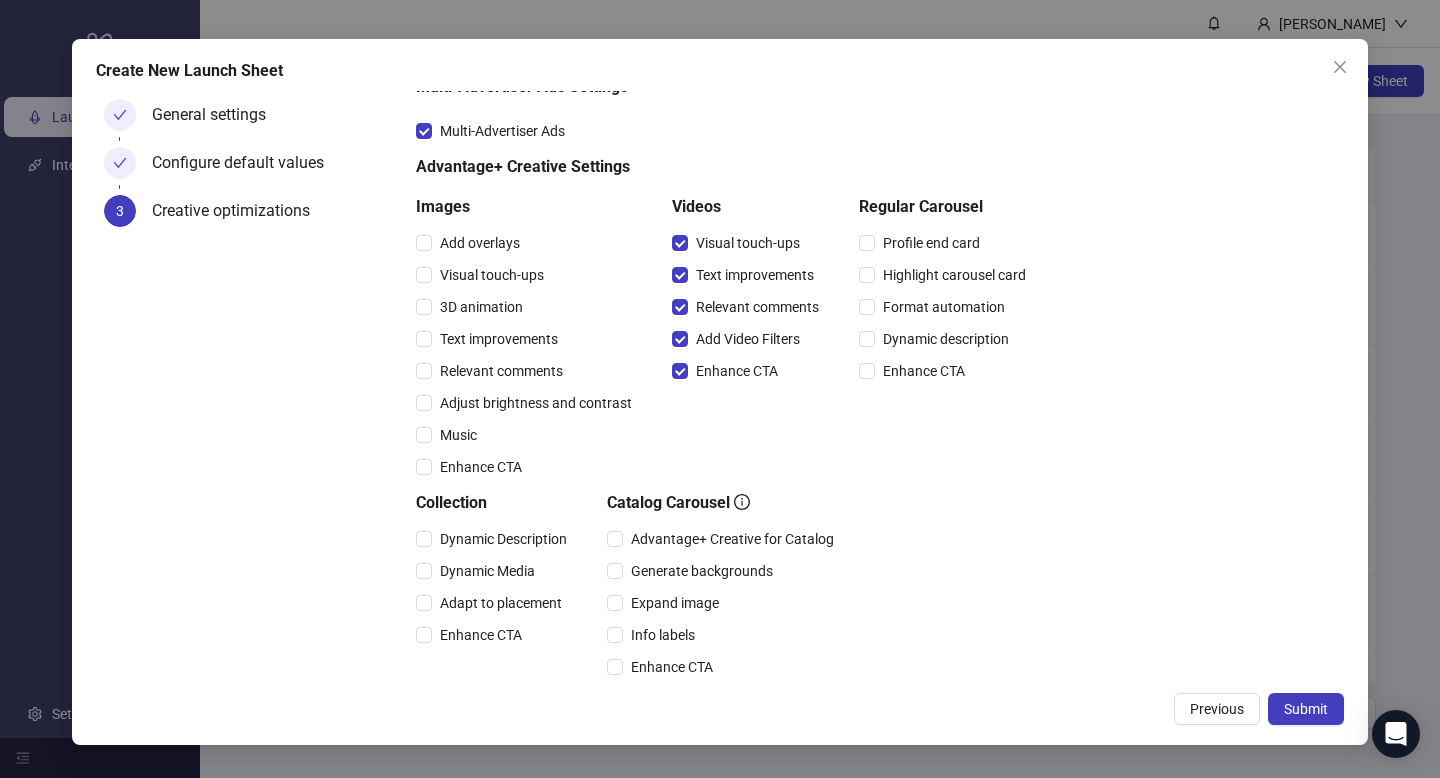 scroll, scrollTop: 122, scrollLeft: 0, axis: vertical 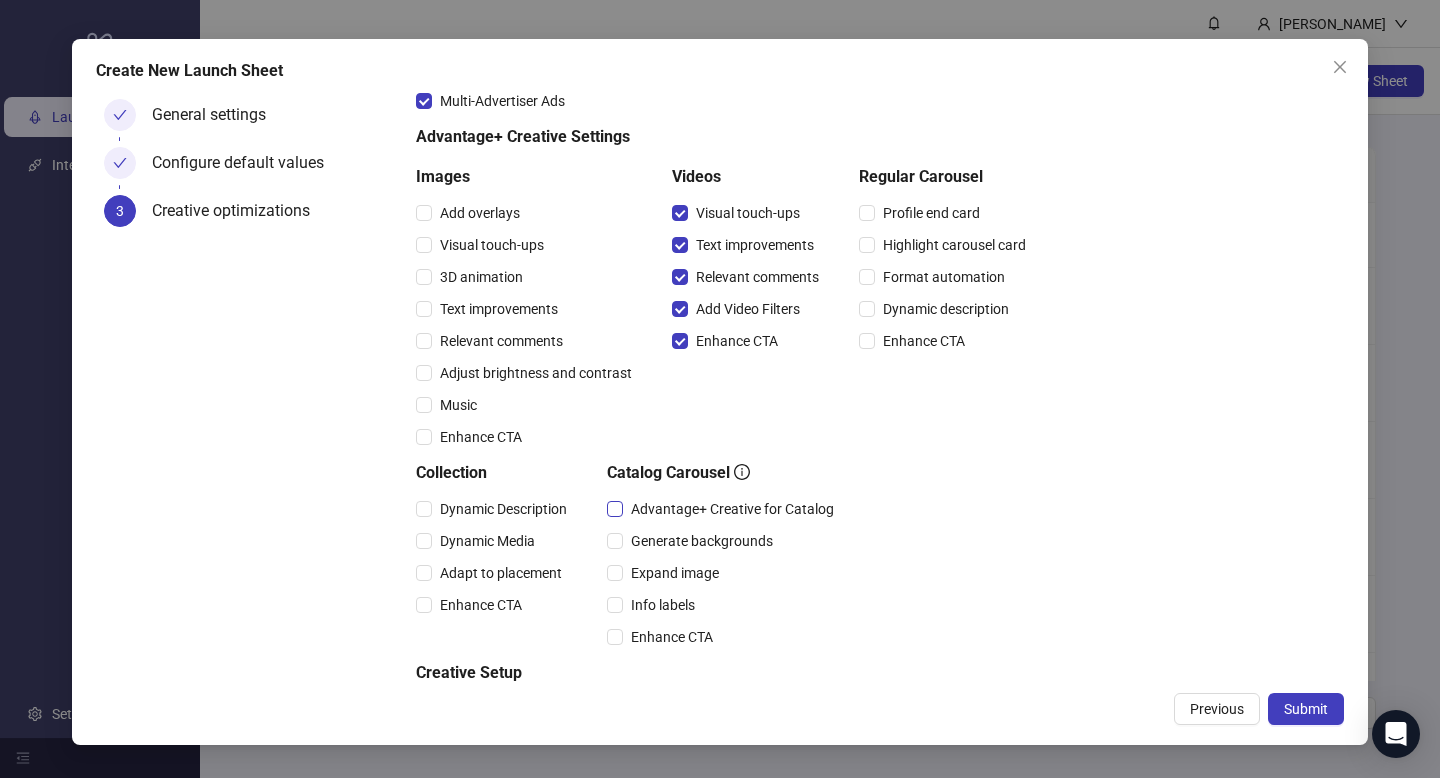 click on "Advantage+ Creative for Catalog" at bounding box center [732, 509] 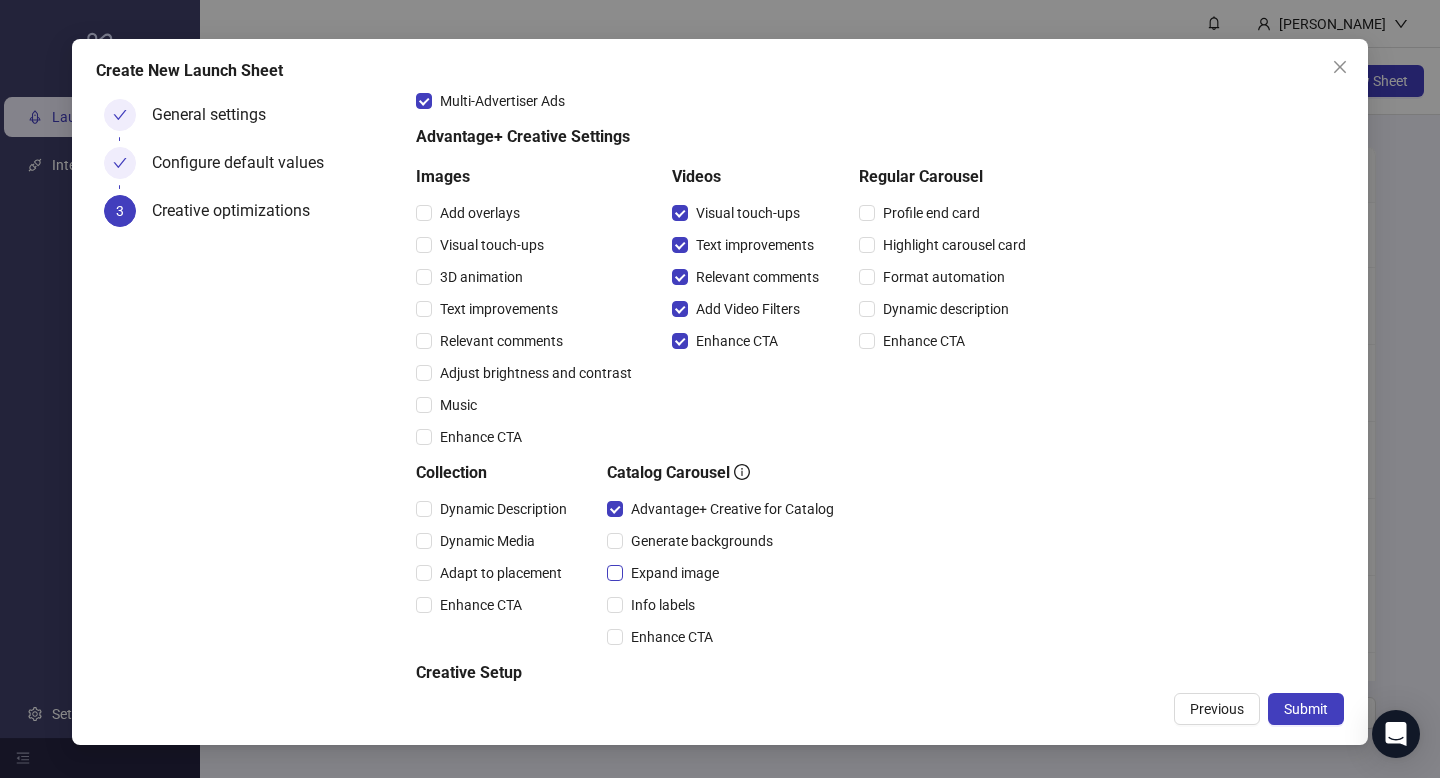 click on "Expand image" at bounding box center (675, 573) 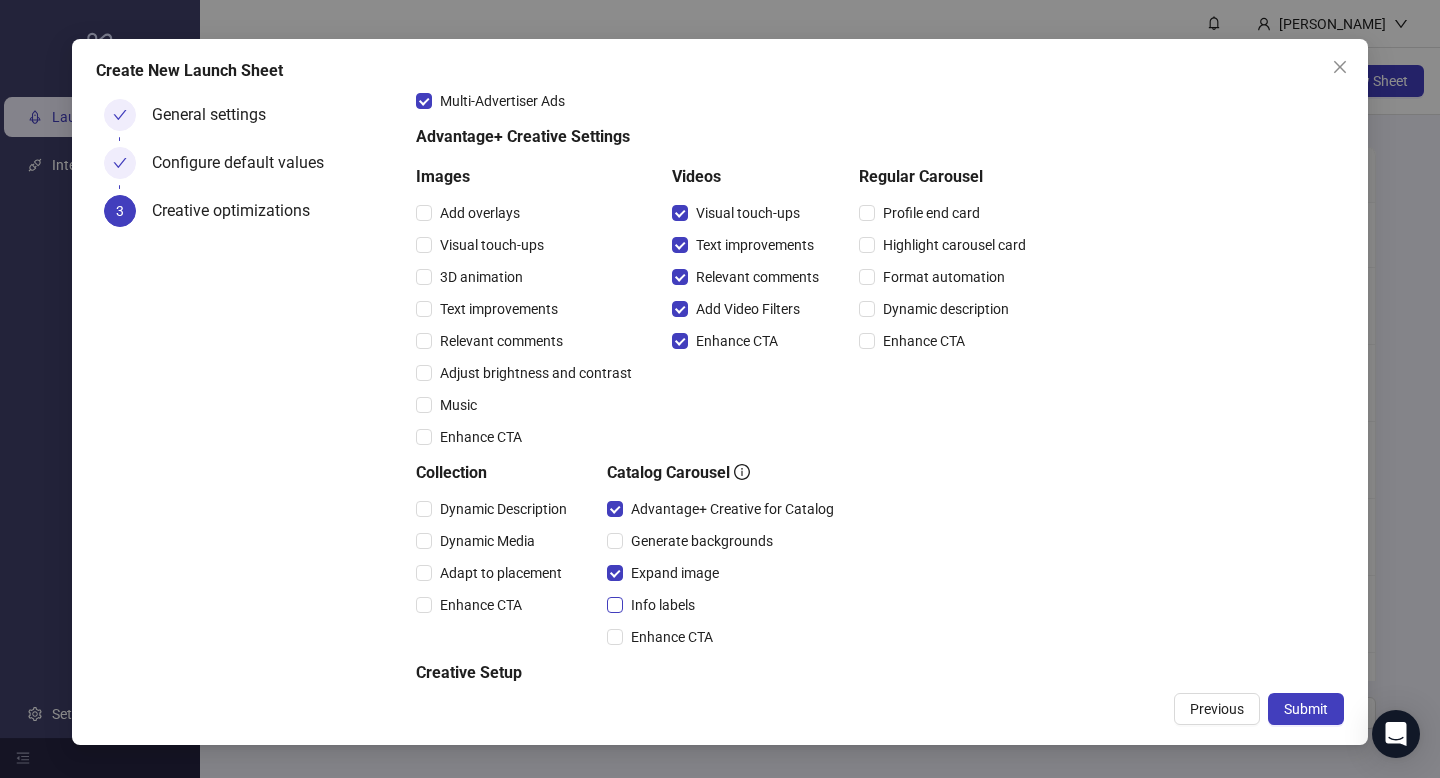 click on "Info labels" at bounding box center (663, 605) 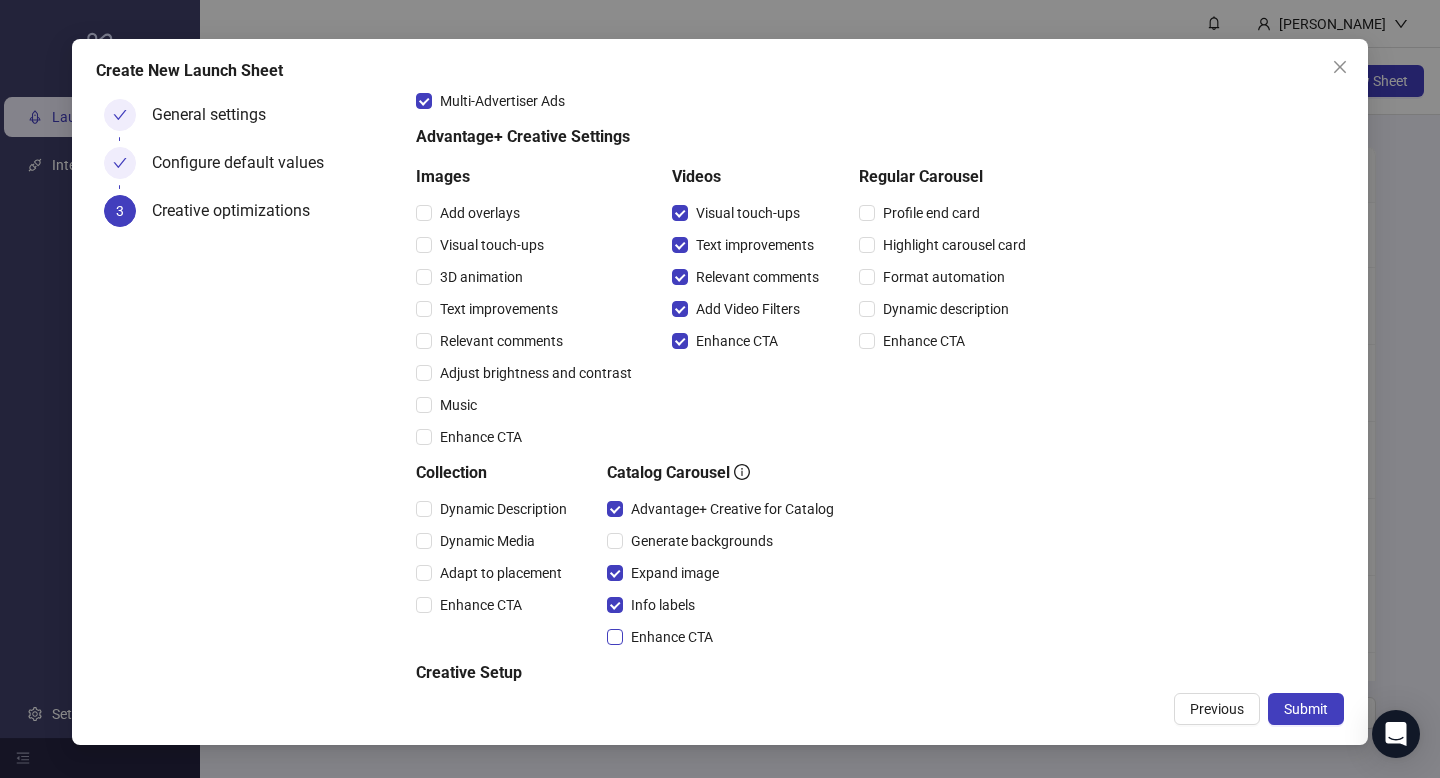 click on "Enhance CTA" at bounding box center [672, 637] 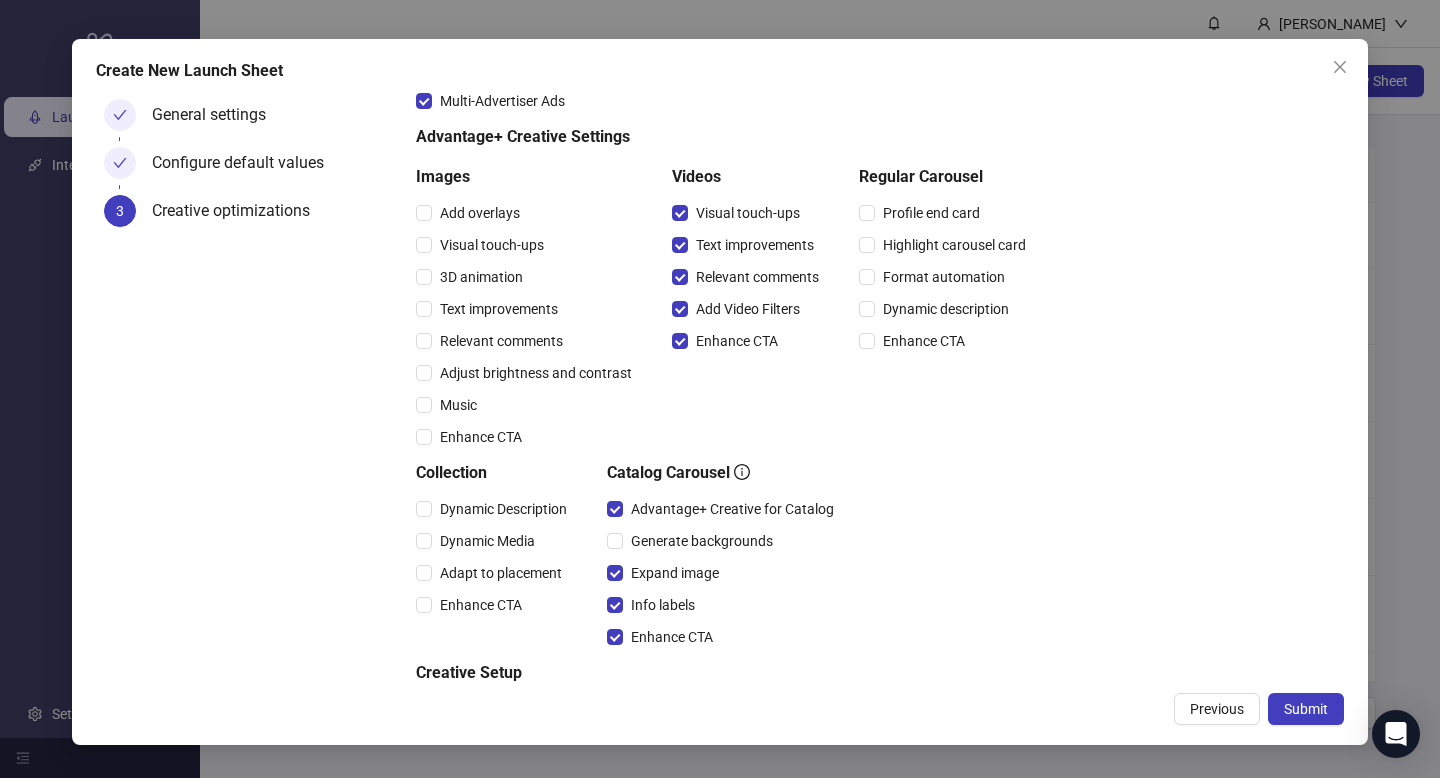 drag, startPoint x: 479, startPoint y: 537, endPoint x: 480, endPoint y: 525, distance: 12.0415945 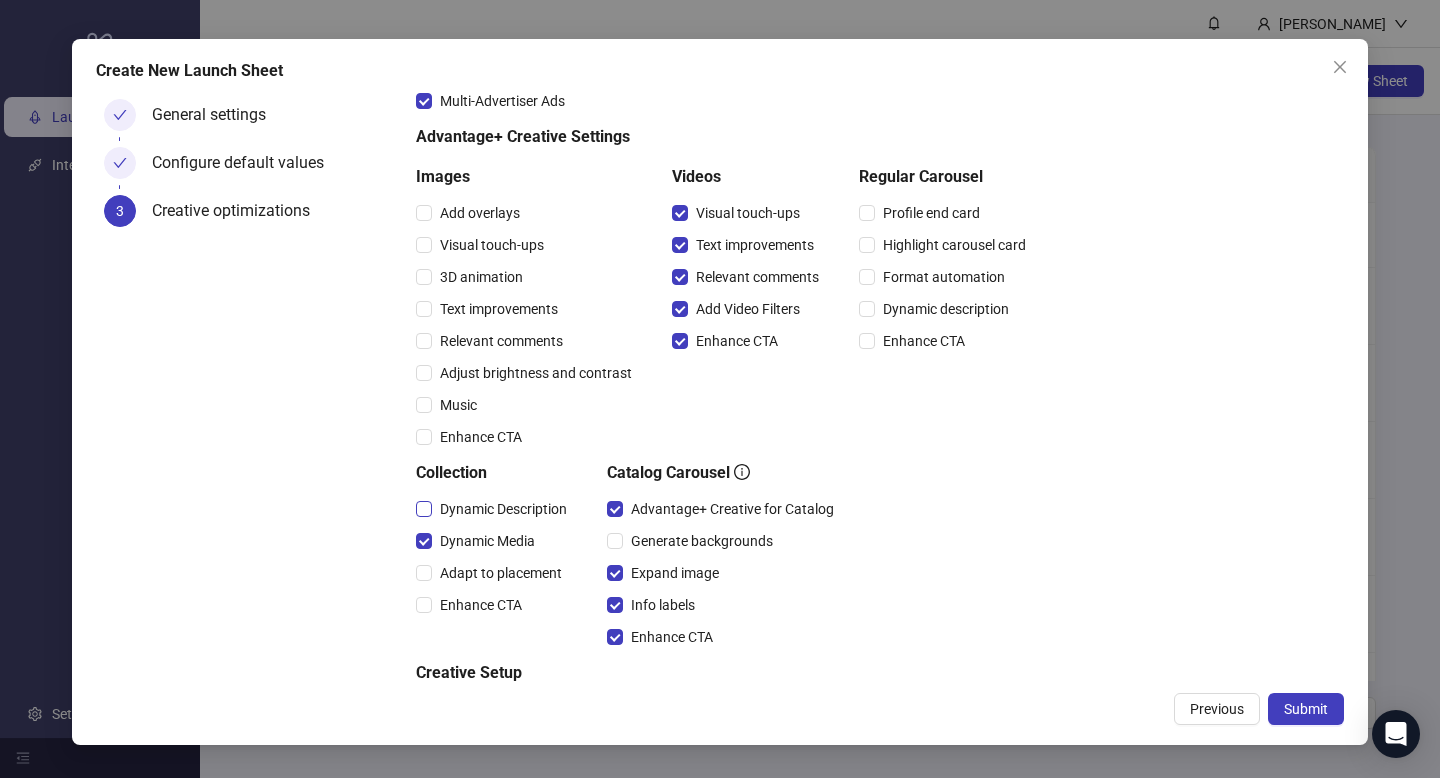 click on "Dynamic Description" at bounding box center [503, 509] 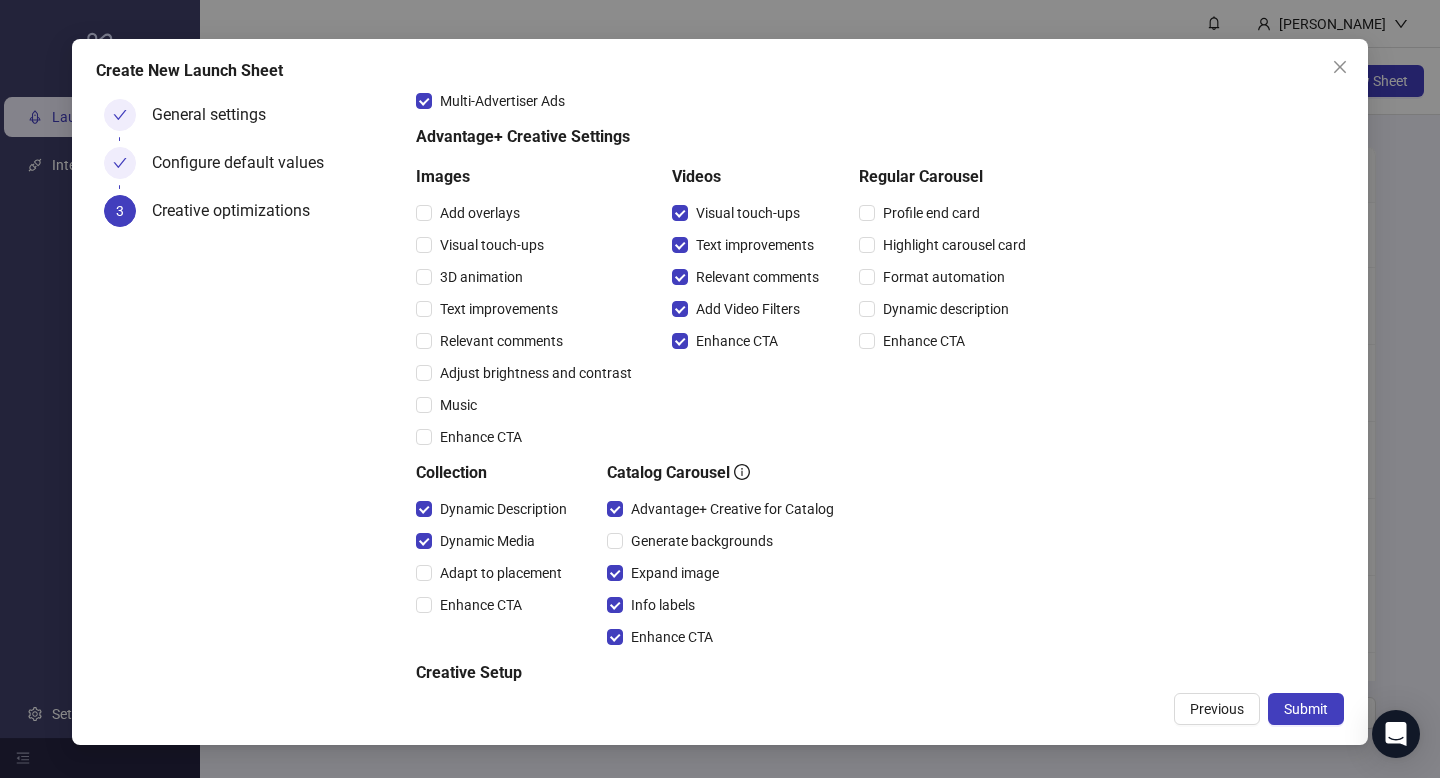 click on "Adapt to placement" at bounding box center (495, 573) 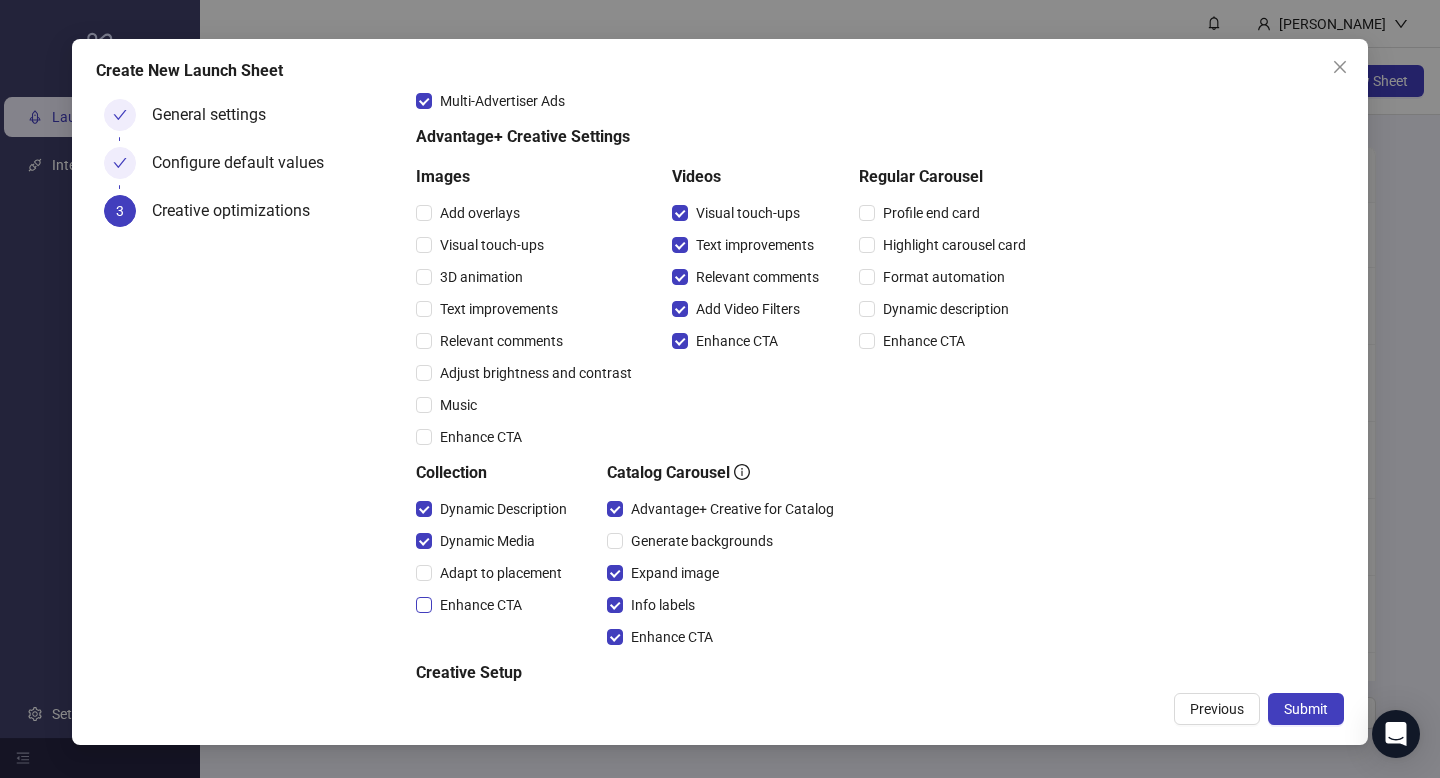 click on "Enhance CTA" at bounding box center (481, 605) 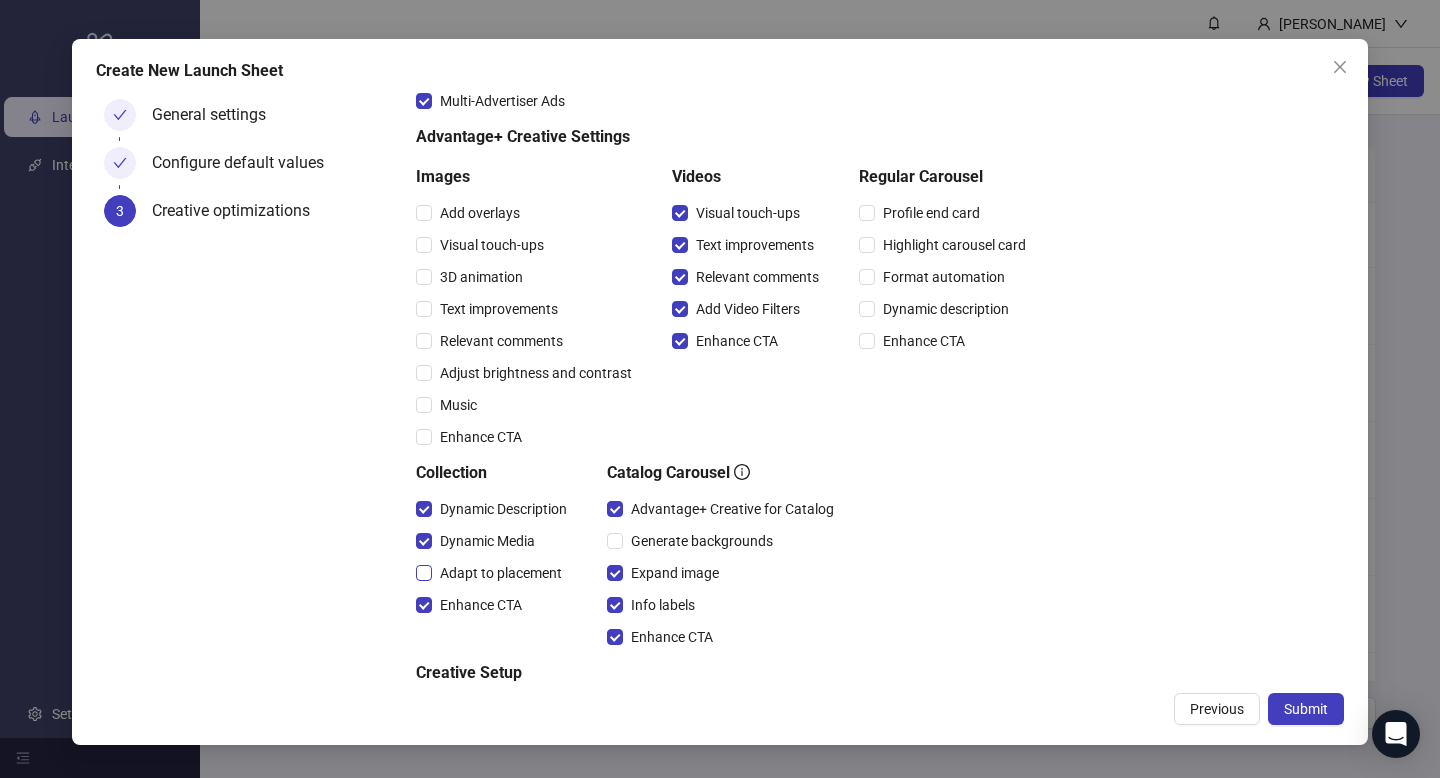 click on "Adapt to placement" at bounding box center [501, 573] 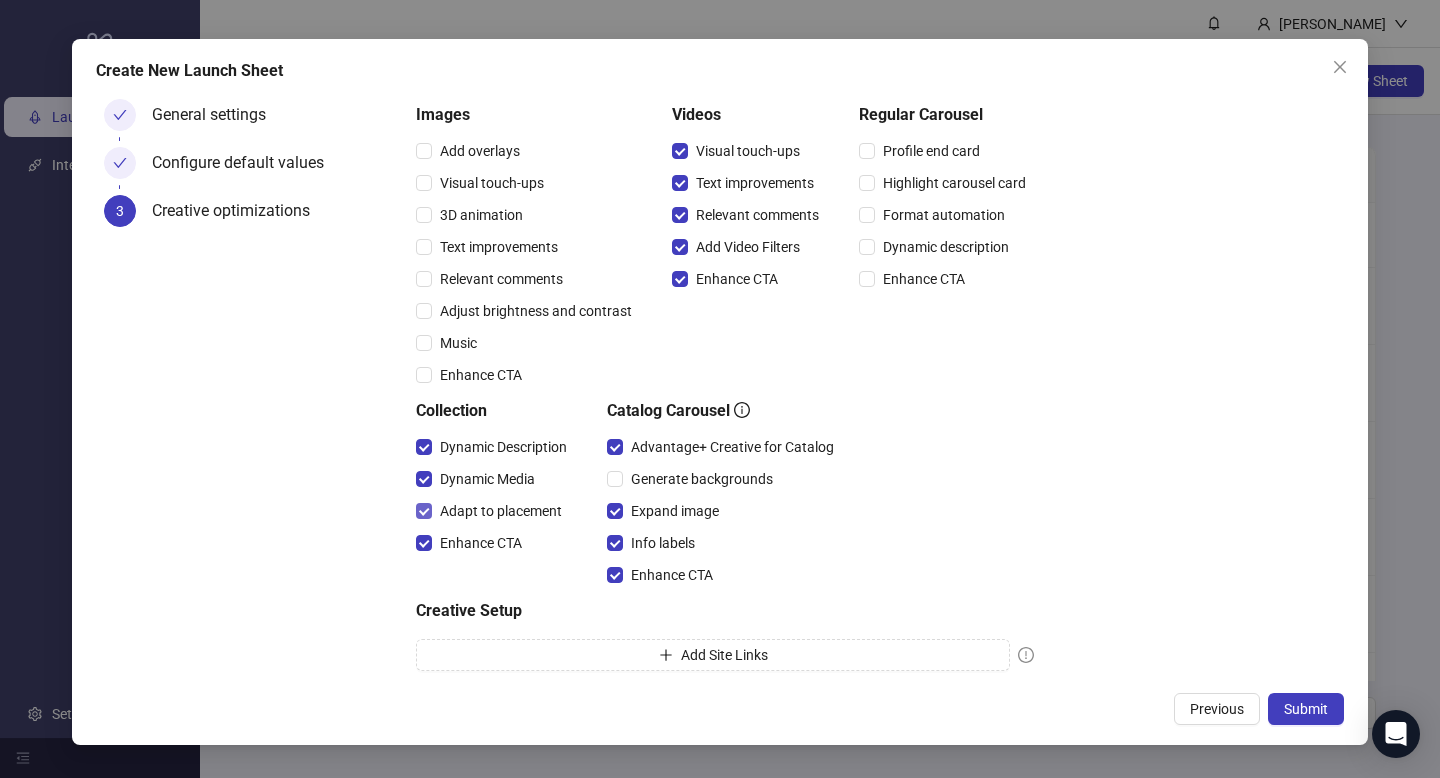 scroll, scrollTop: 238, scrollLeft: 0, axis: vertical 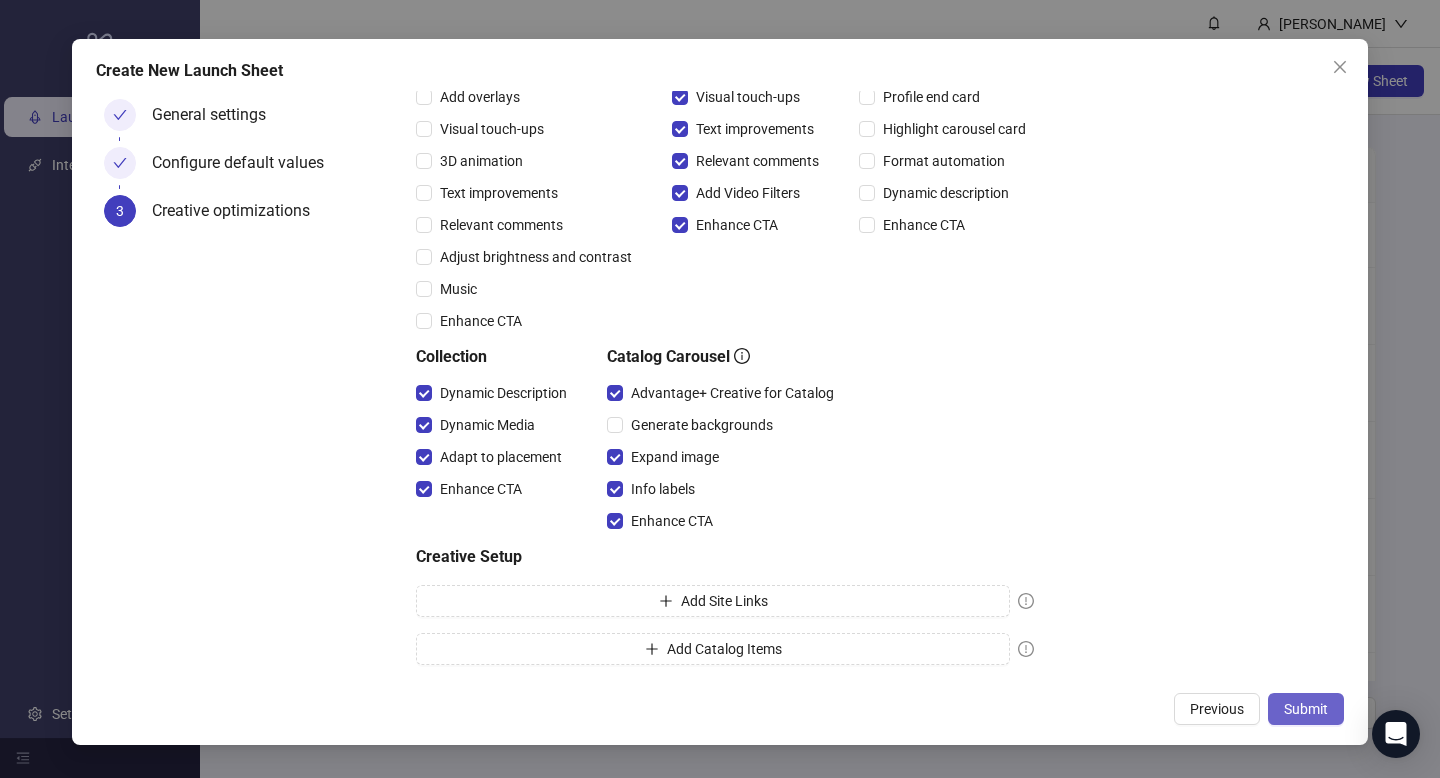 click on "Submit" at bounding box center (1306, 709) 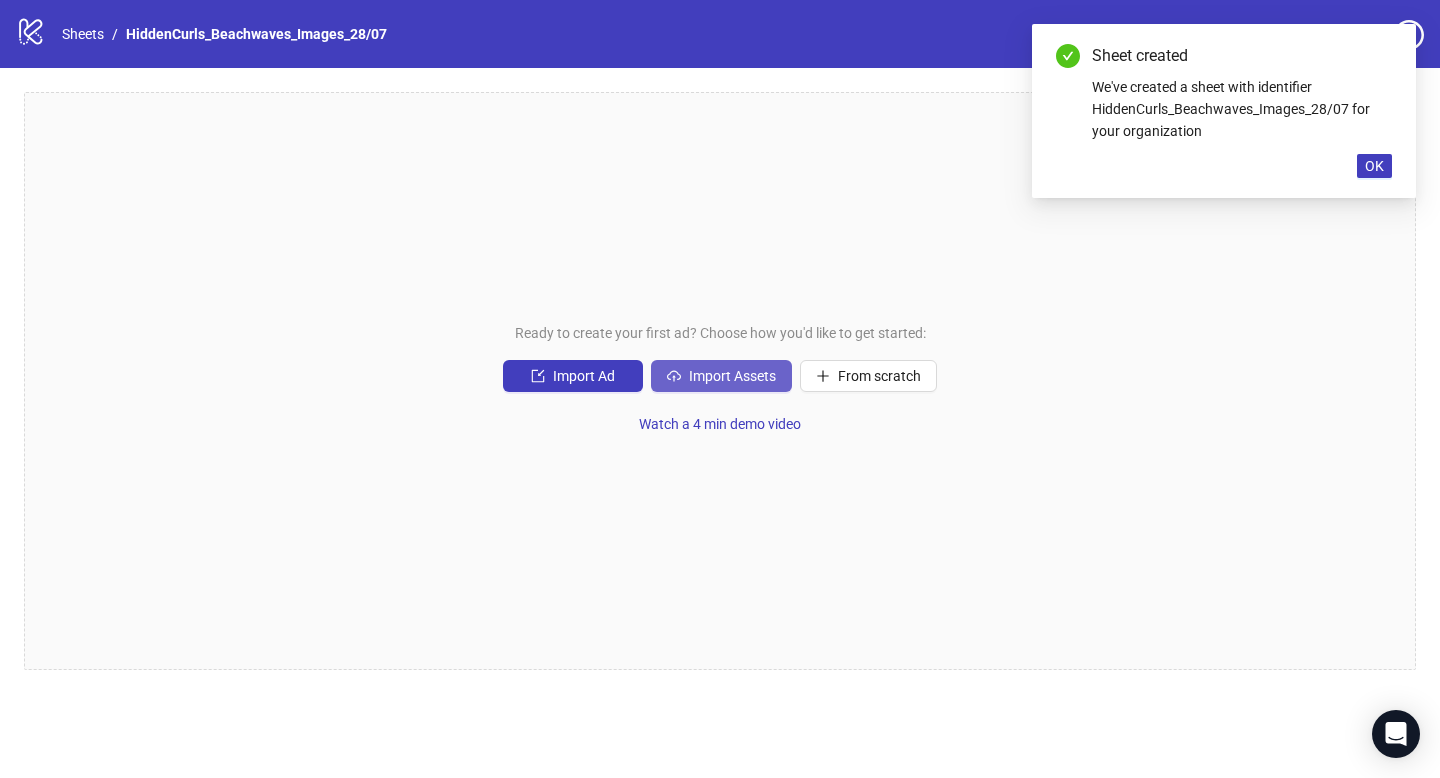 click on "Import Assets" at bounding box center [732, 376] 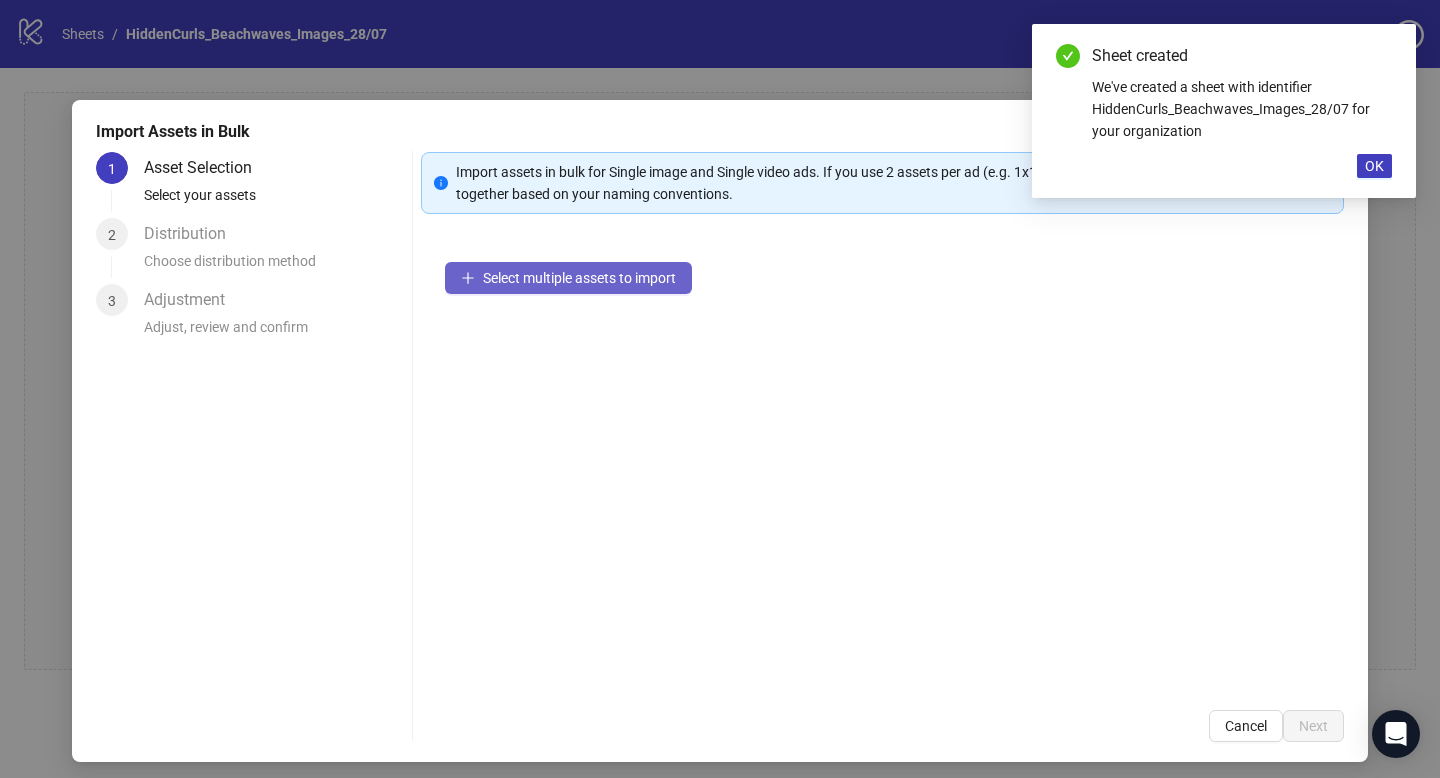 click on "Select multiple assets to import" at bounding box center [579, 278] 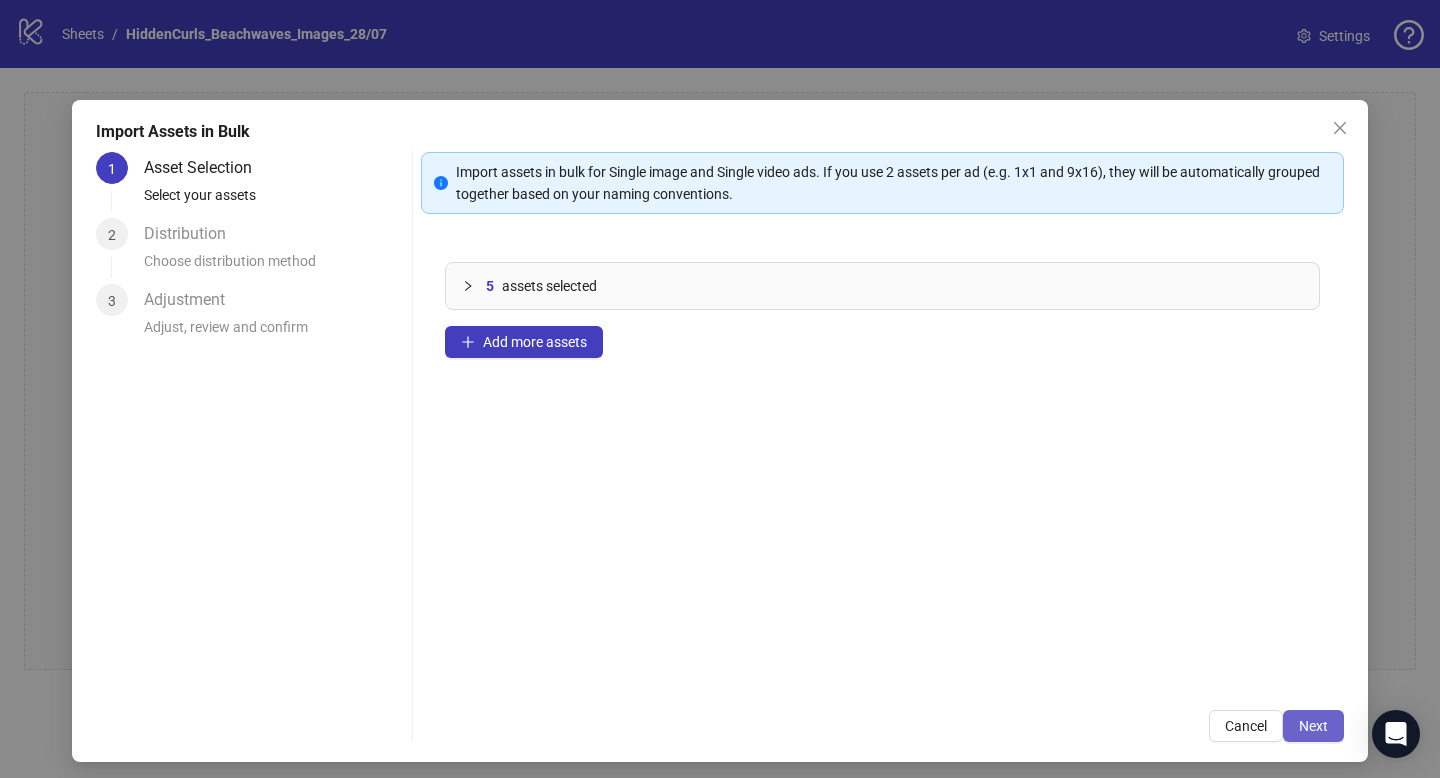click on "Next" at bounding box center (1313, 726) 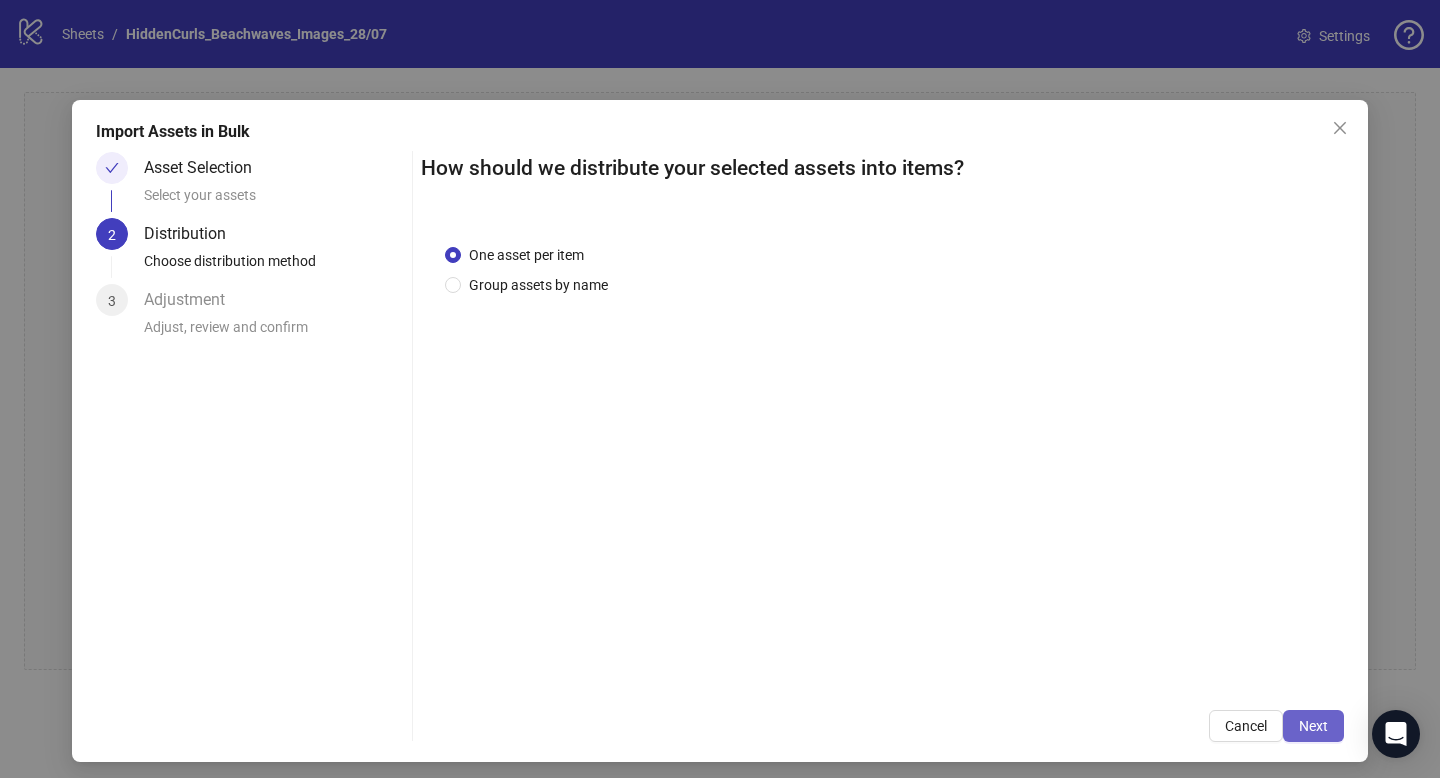 click on "Next" at bounding box center [1313, 726] 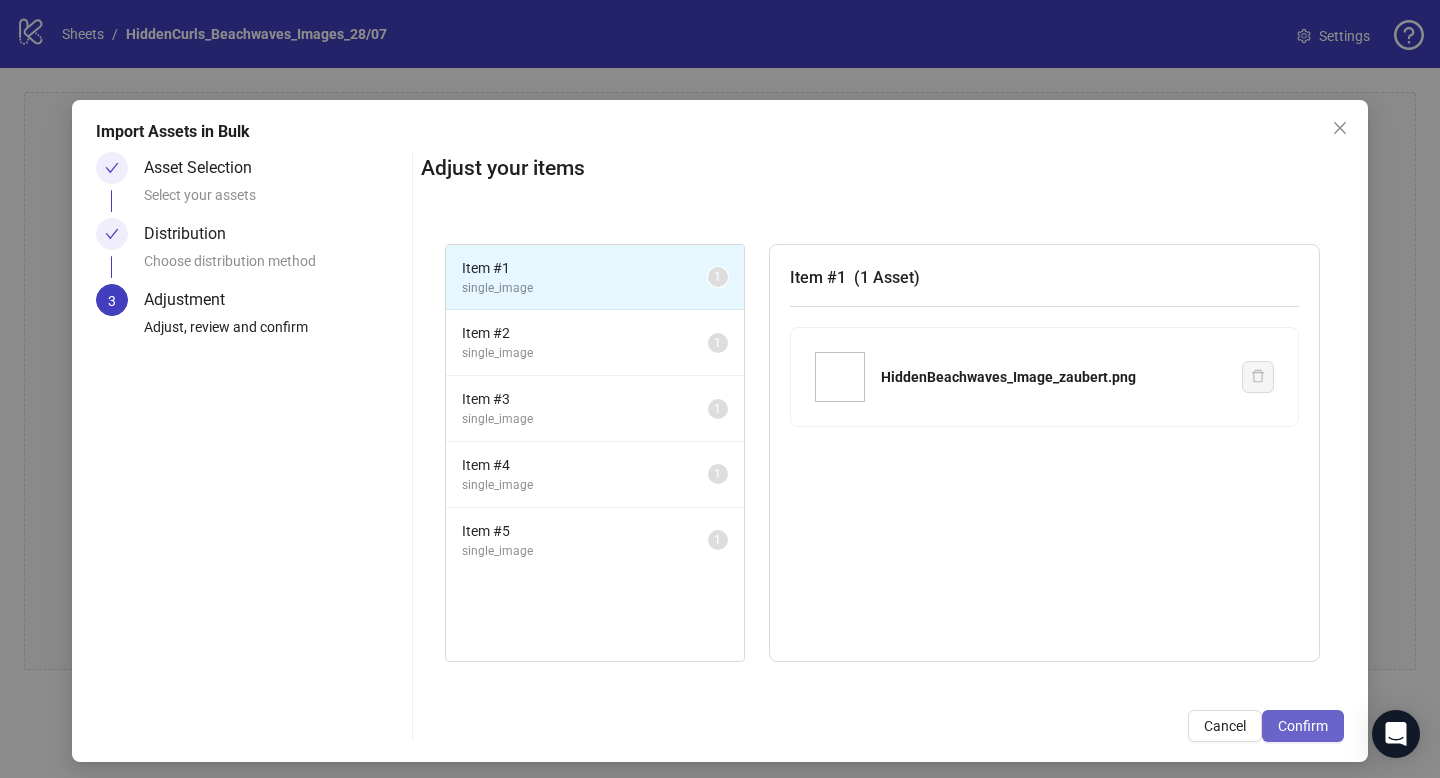 click on "Confirm" at bounding box center [1303, 726] 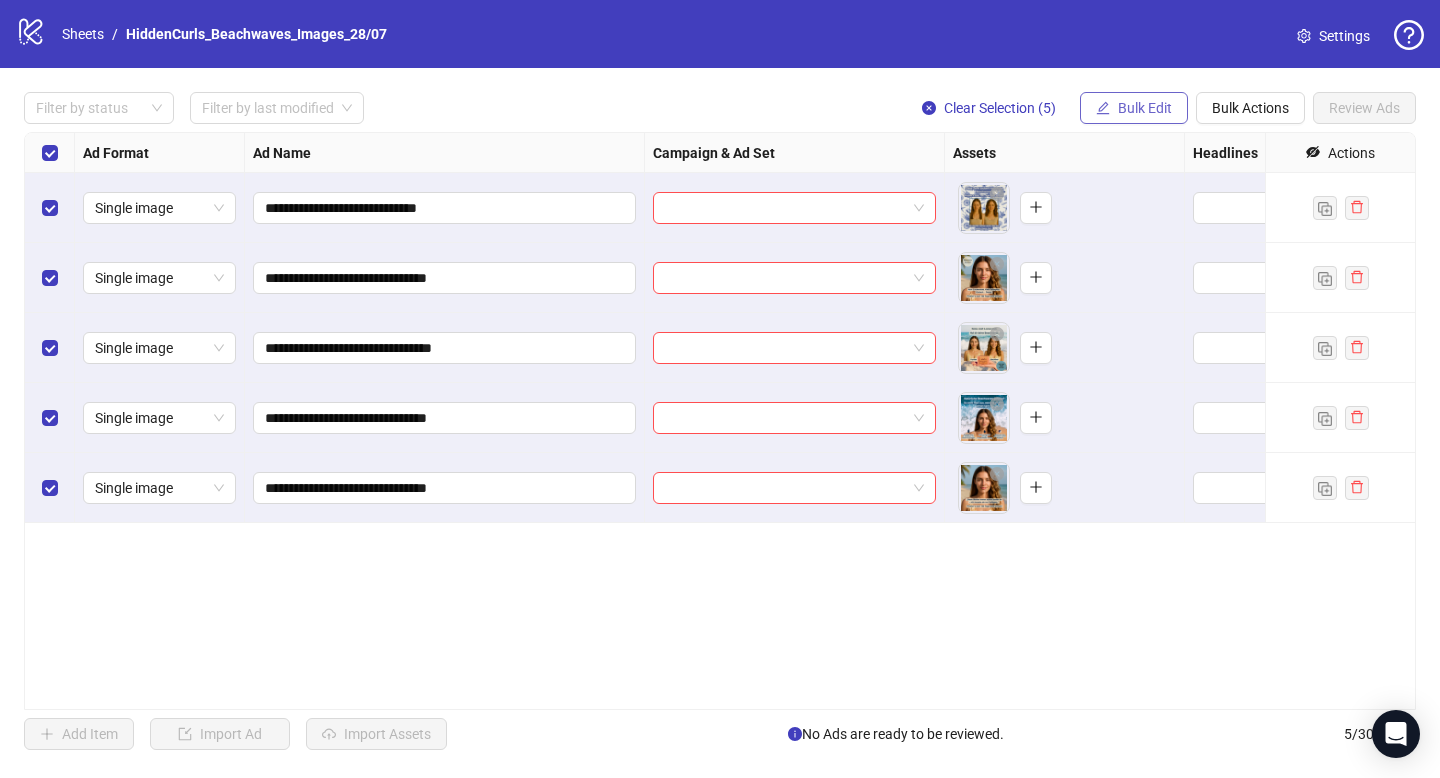 click on "Bulk Edit" at bounding box center [1145, 108] 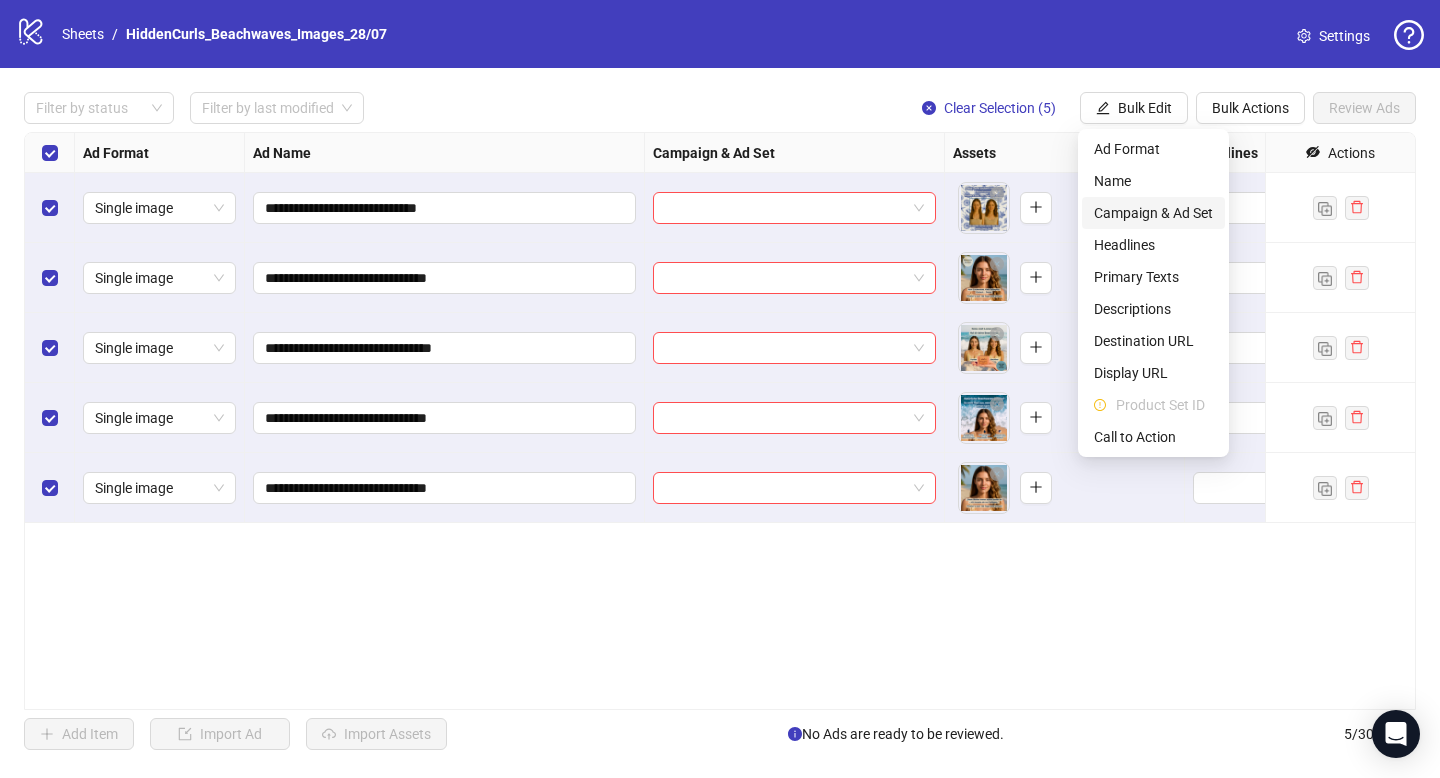 click on "Campaign & Ad Set" at bounding box center [1153, 213] 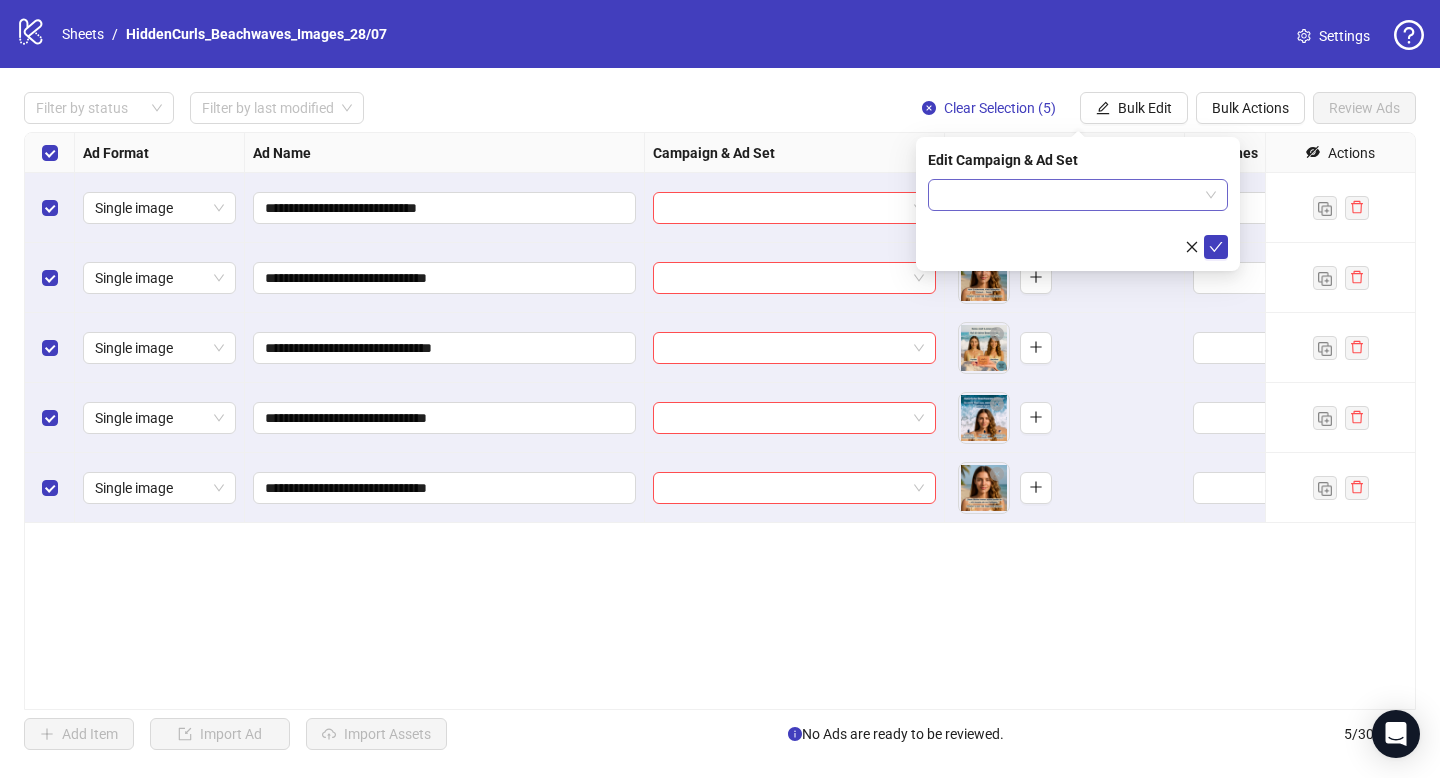 click at bounding box center (1069, 195) 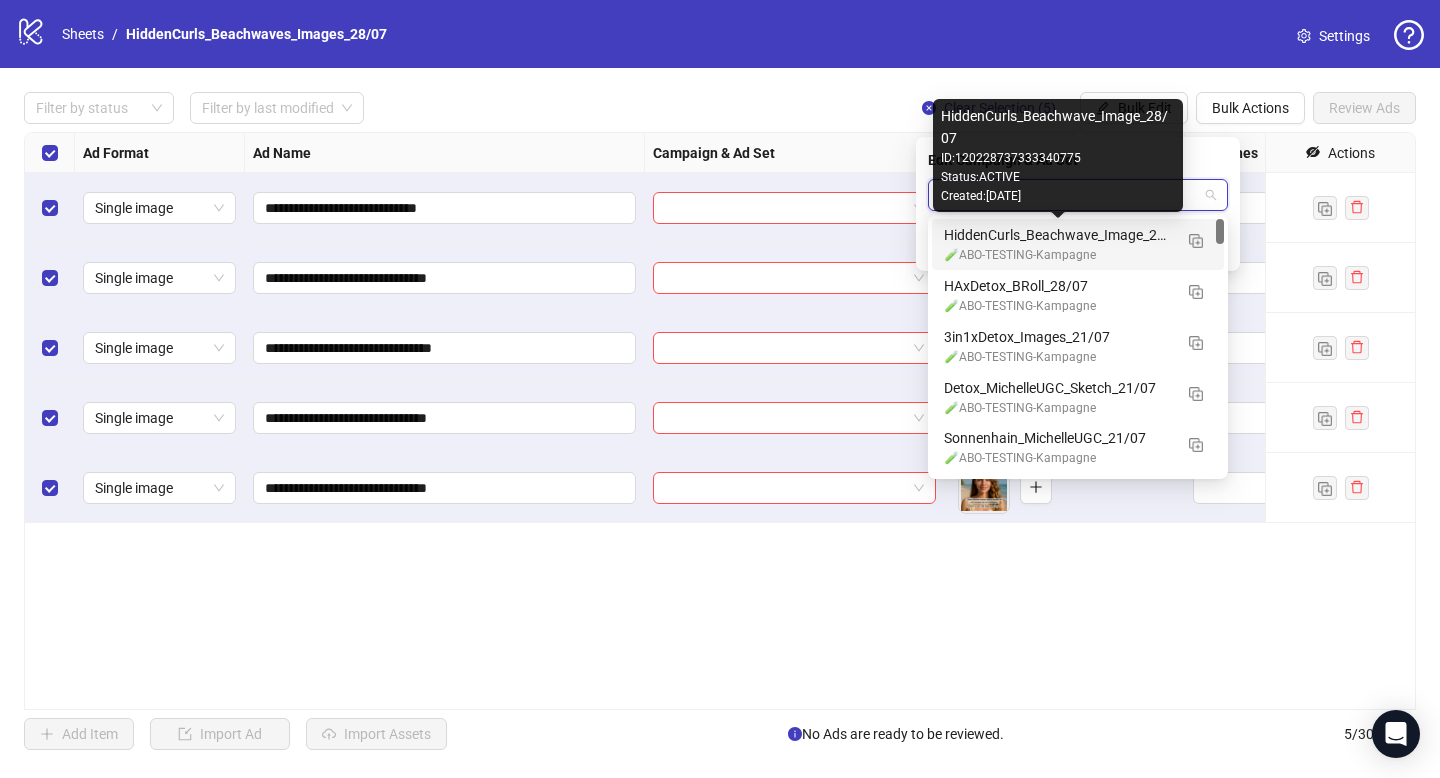 click on "HiddenCurls_Beachwave_Image_28/07" at bounding box center (1058, 235) 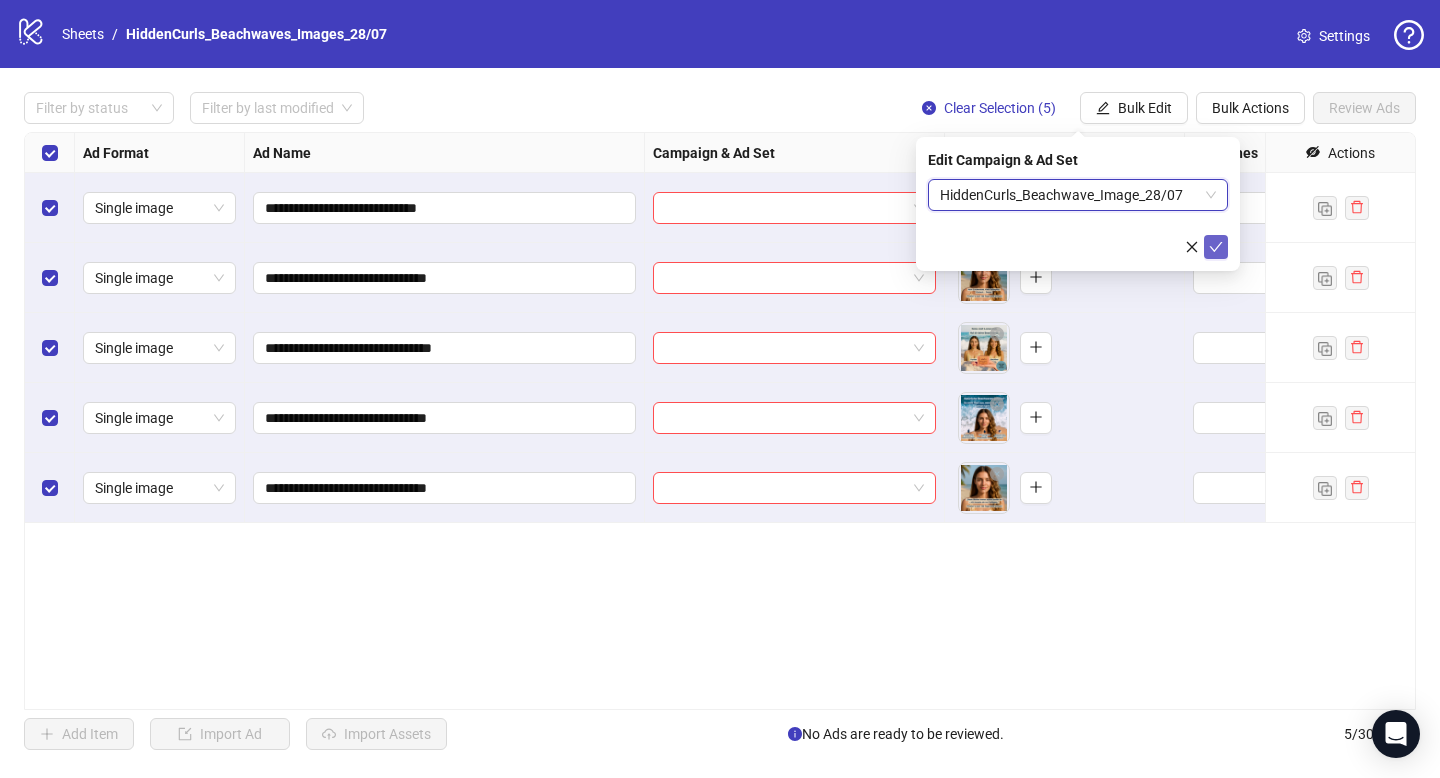 click 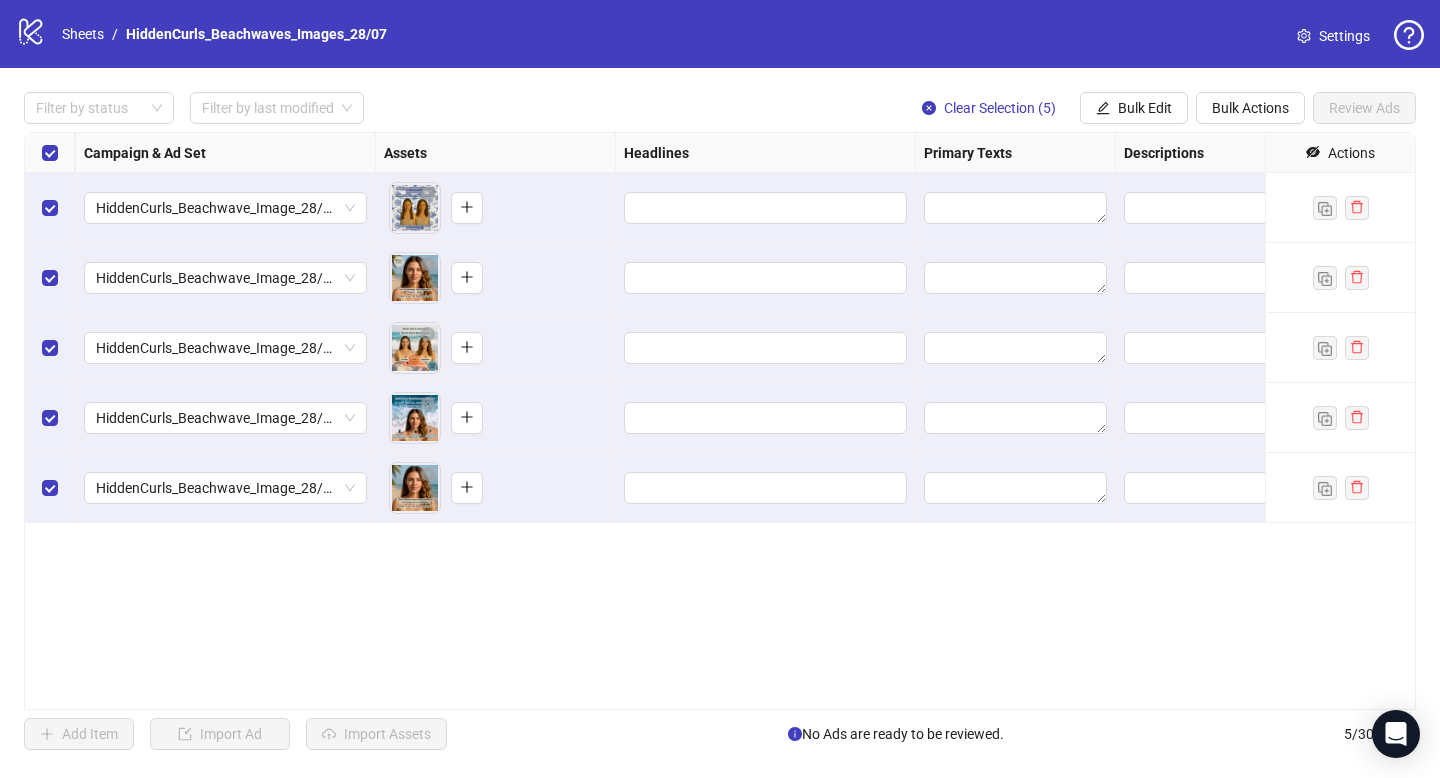 scroll, scrollTop: 0, scrollLeft: 590, axis: horizontal 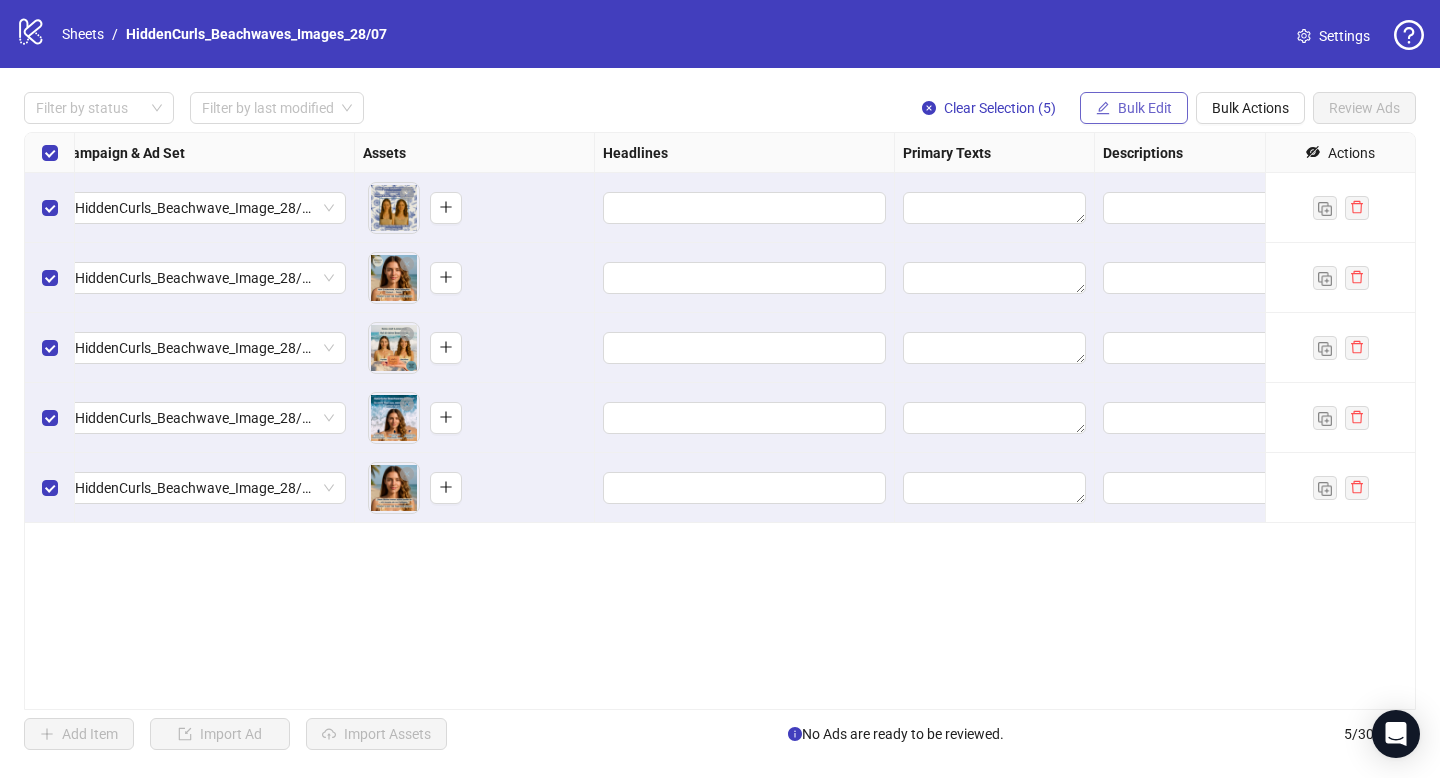 click on "Bulk Edit" at bounding box center [1145, 108] 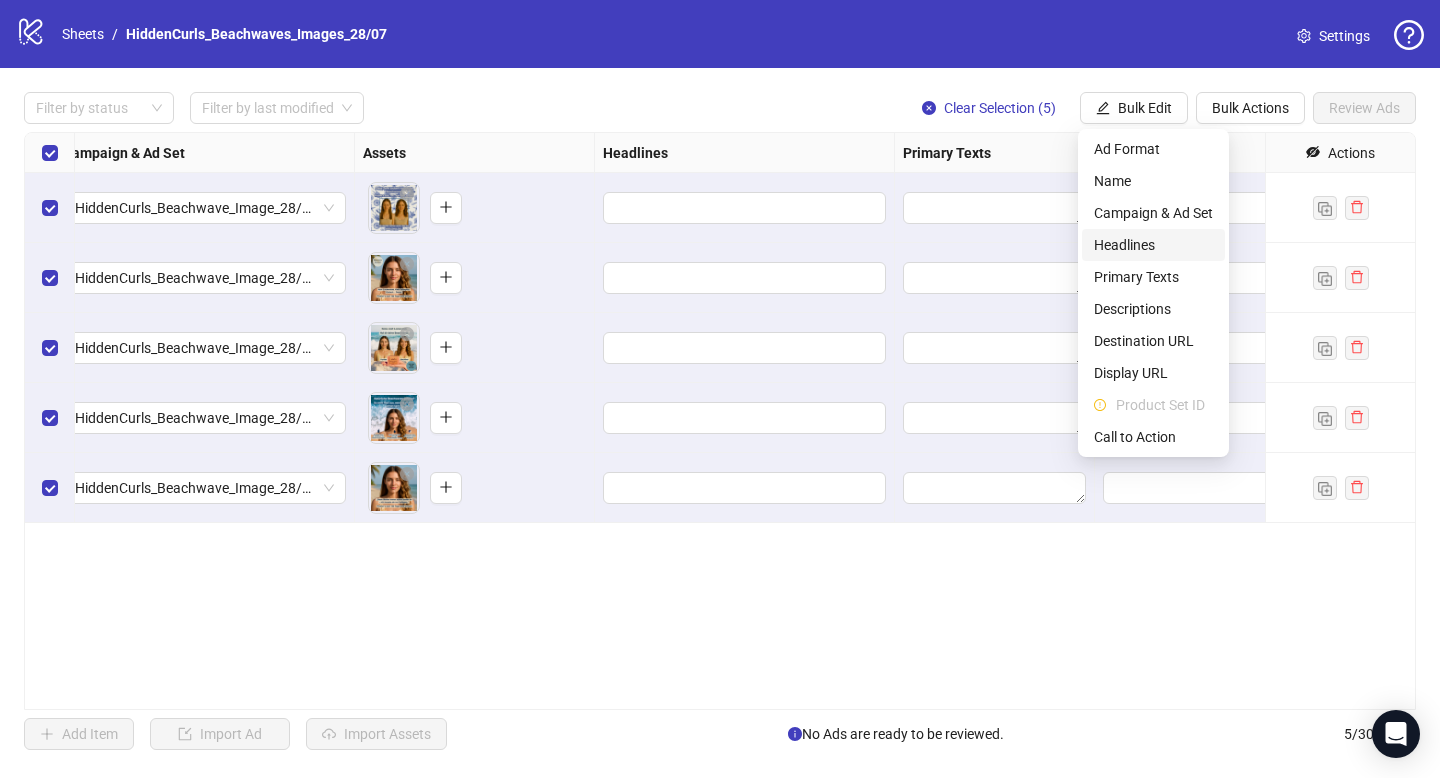 click on "Headlines" at bounding box center [1153, 245] 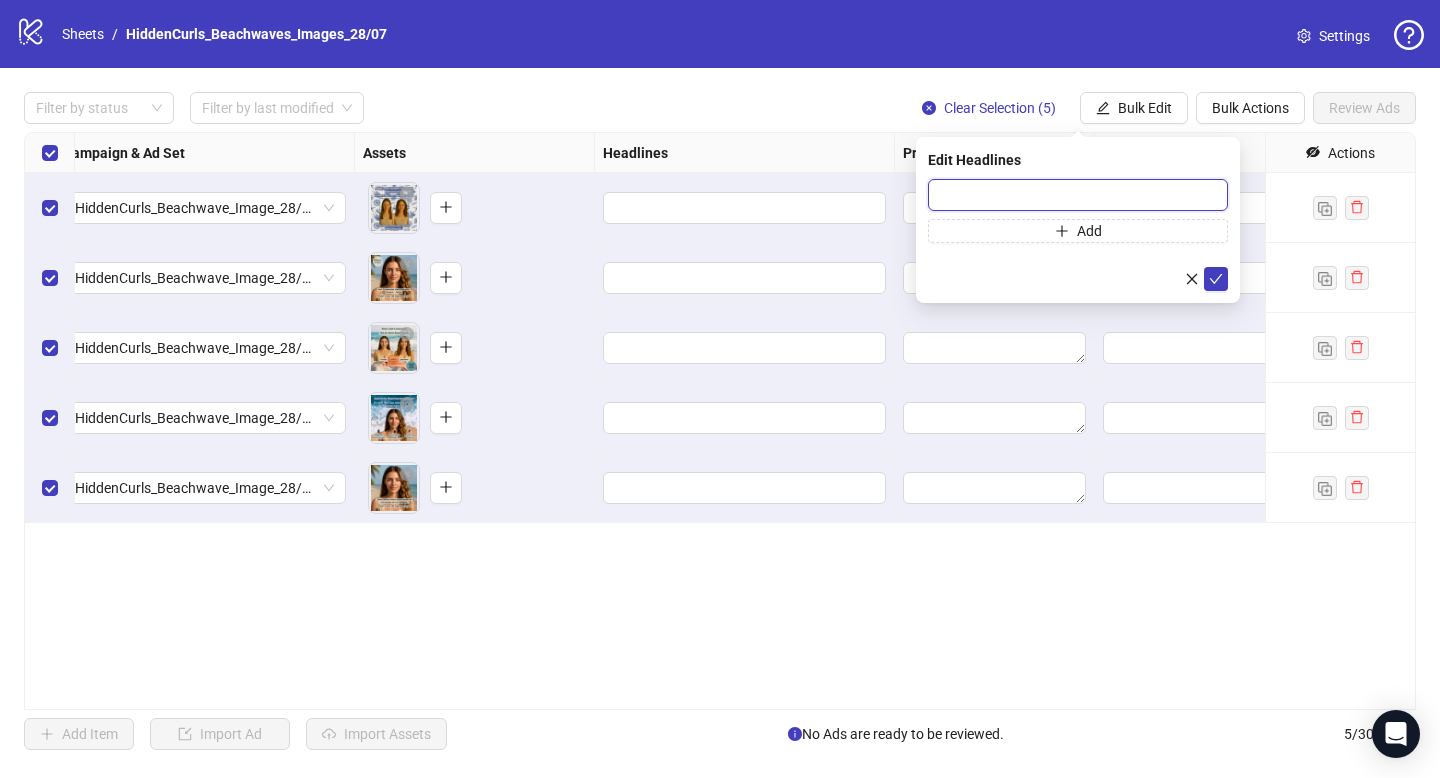 click at bounding box center [1078, 195] 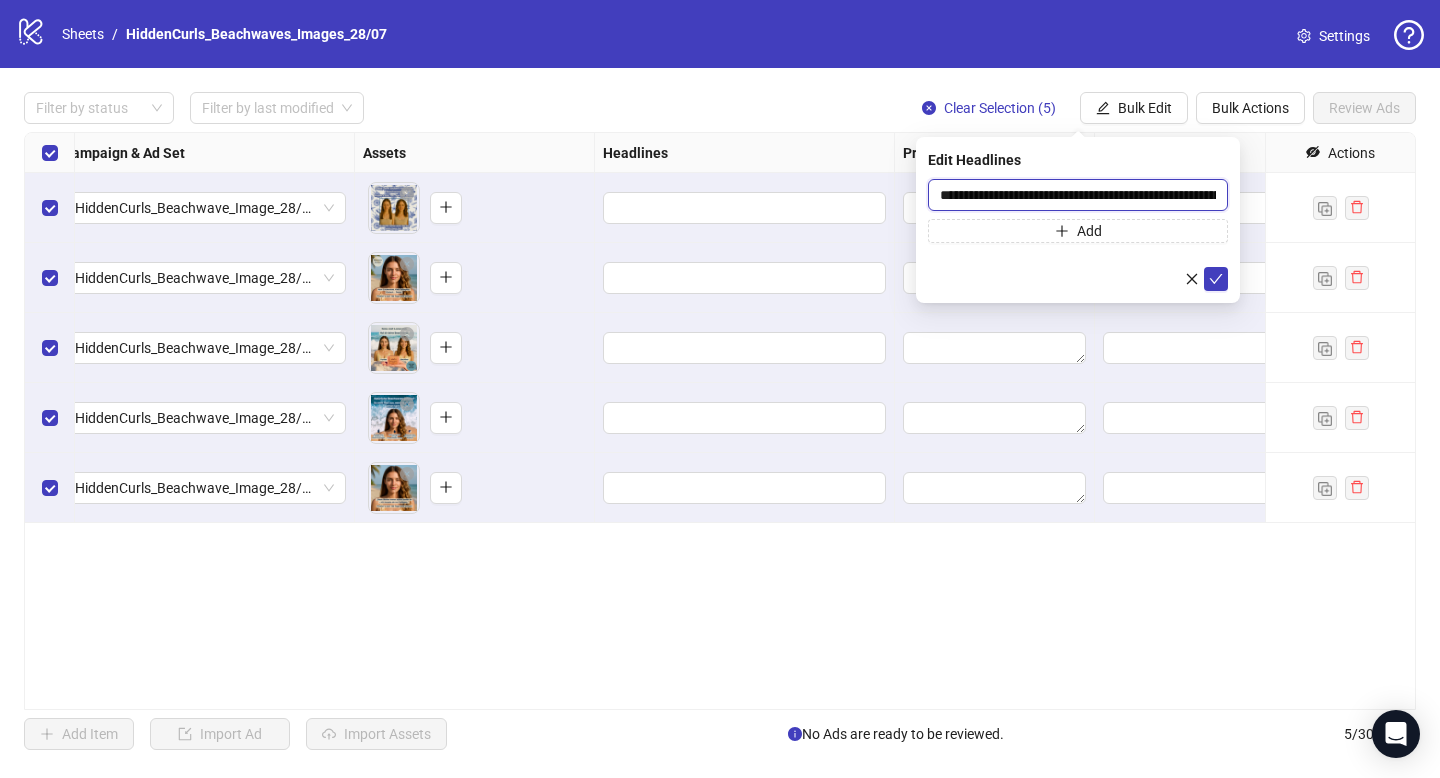 scroll, scrollTop: 0, scrollLeft: 107, axis: horizontal 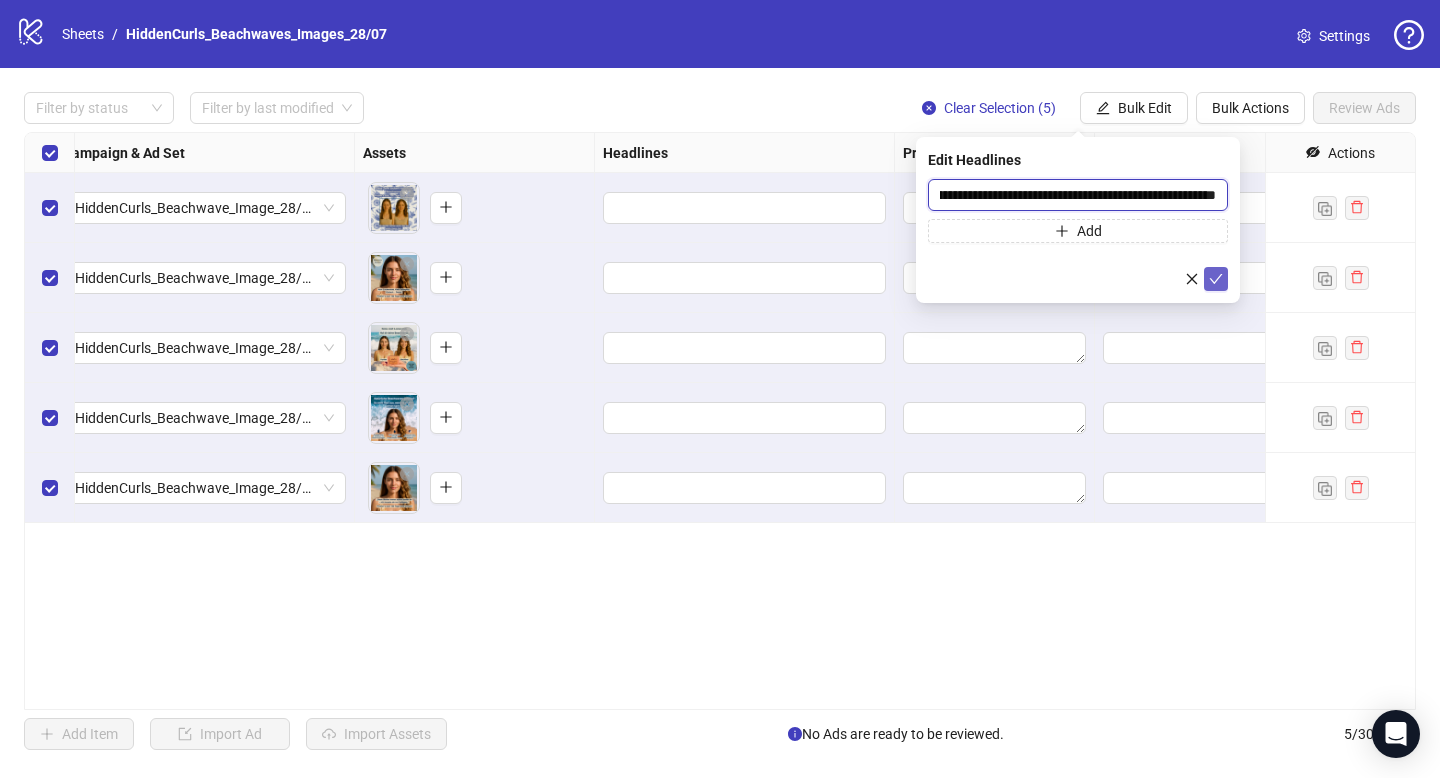 type on "**********" 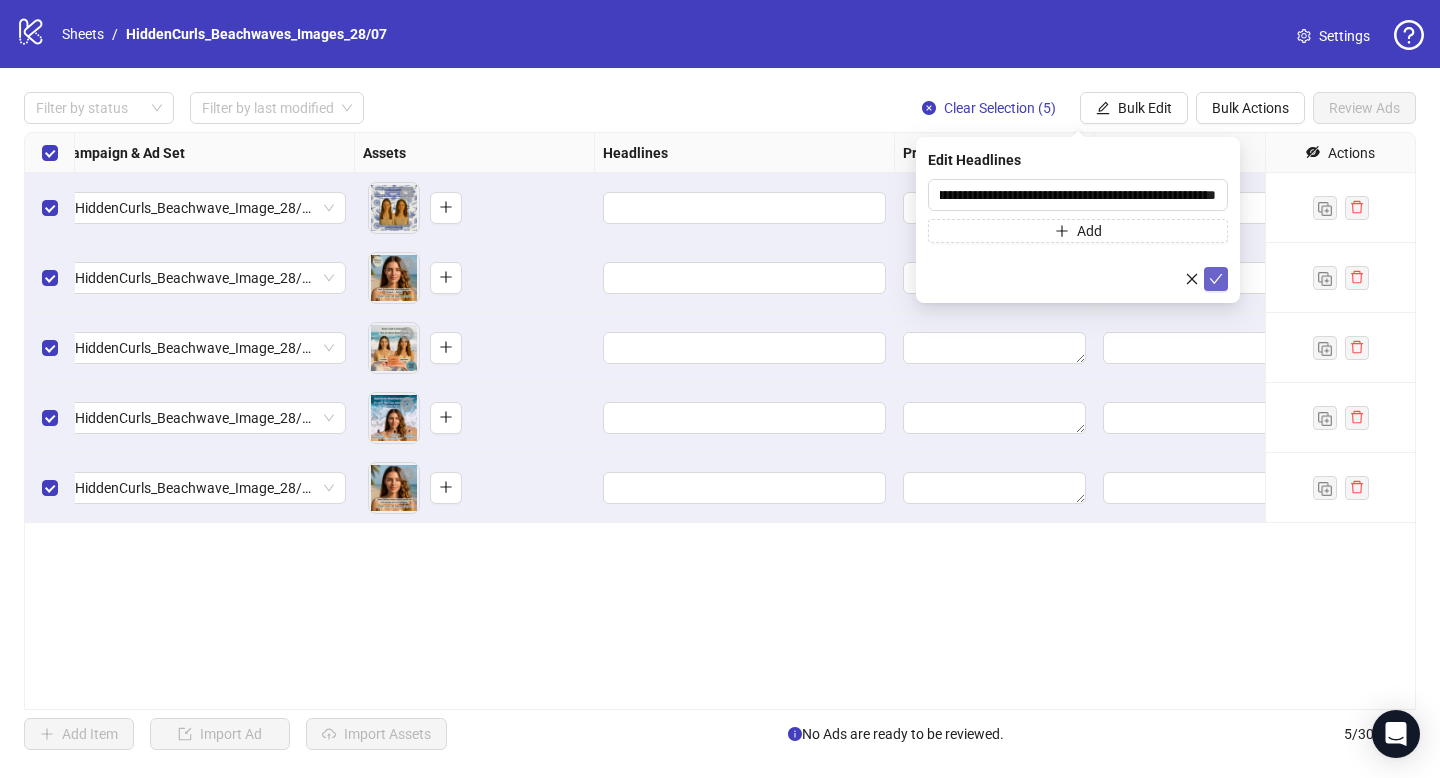 click 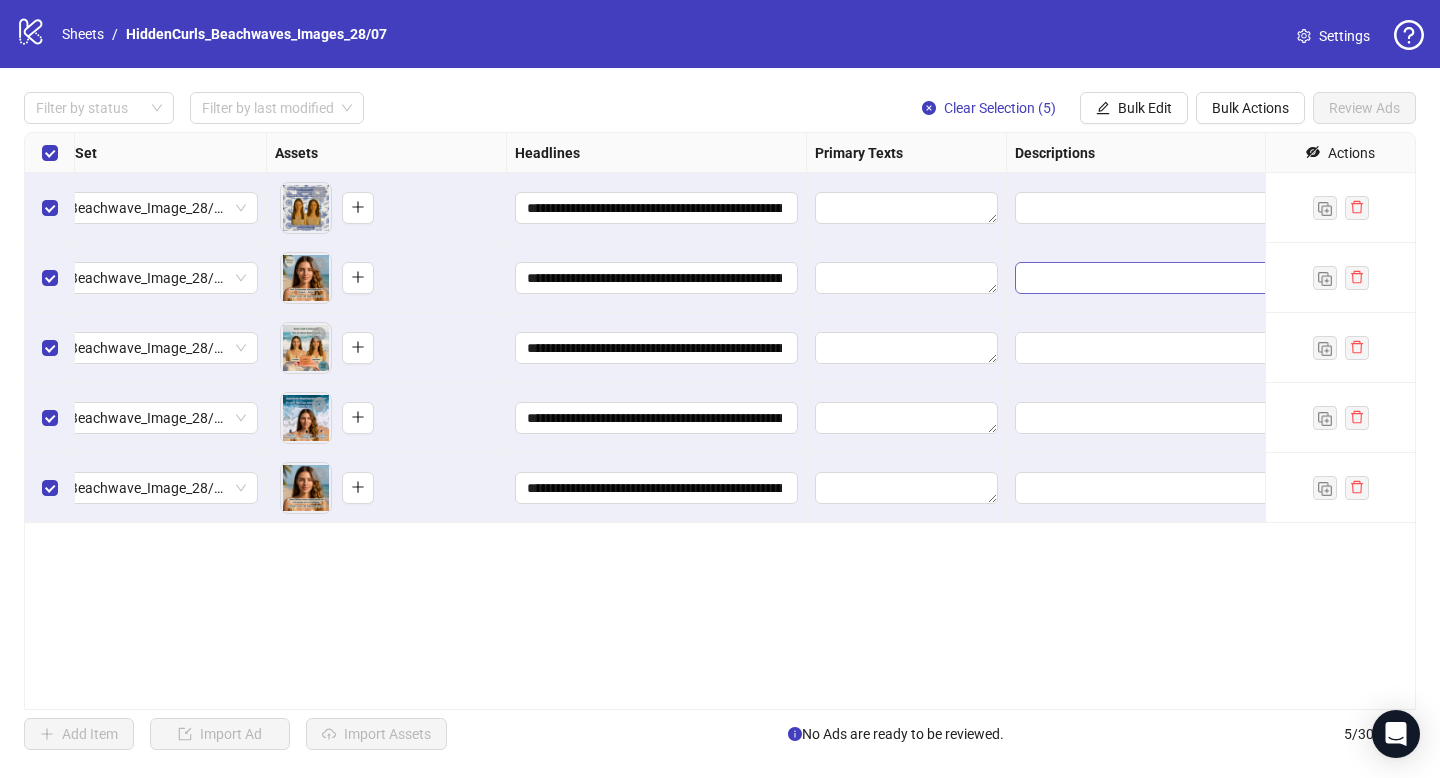 scroll, scrollTop: 0, scrollLeft: 679, axis: horizontal 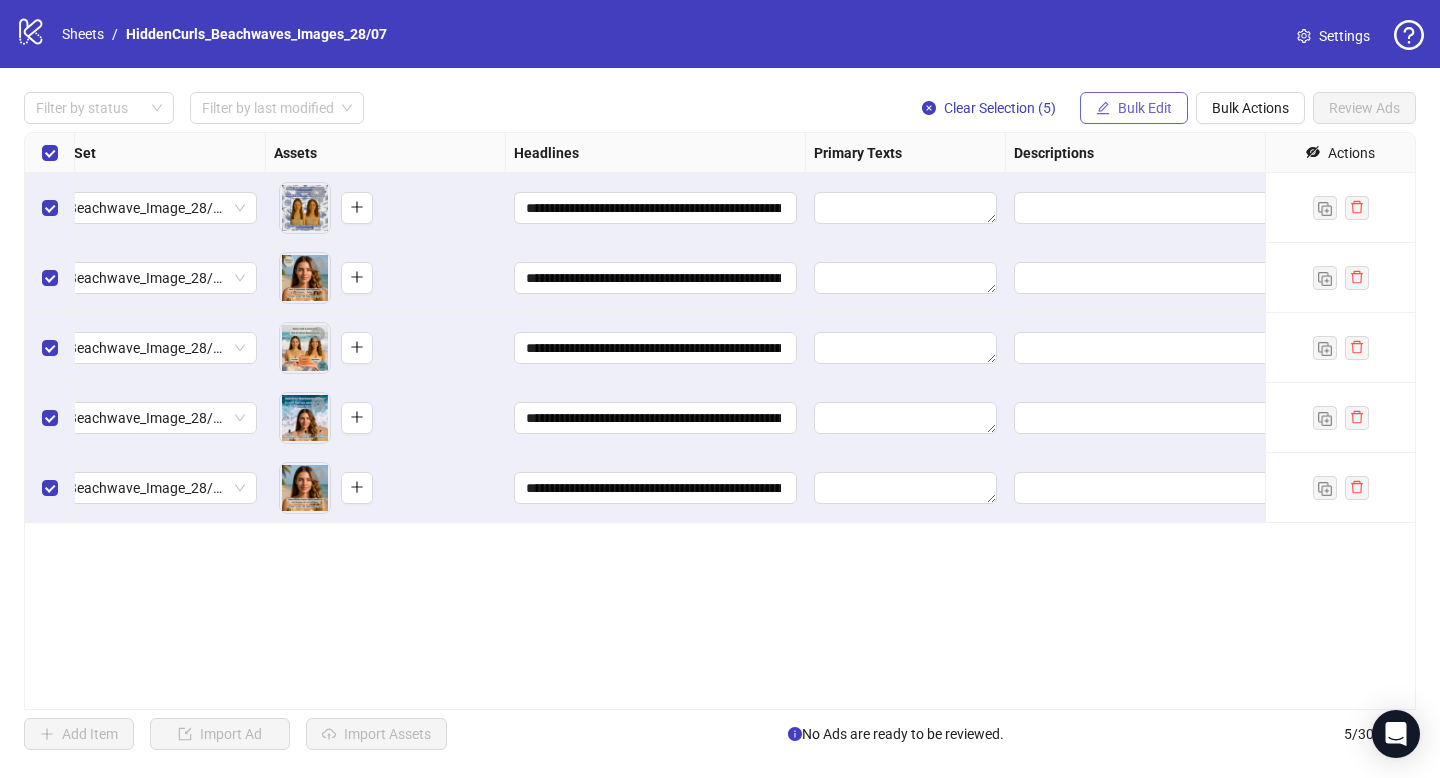 click on "Bulk Edit" at bounding box center [1145, 108] 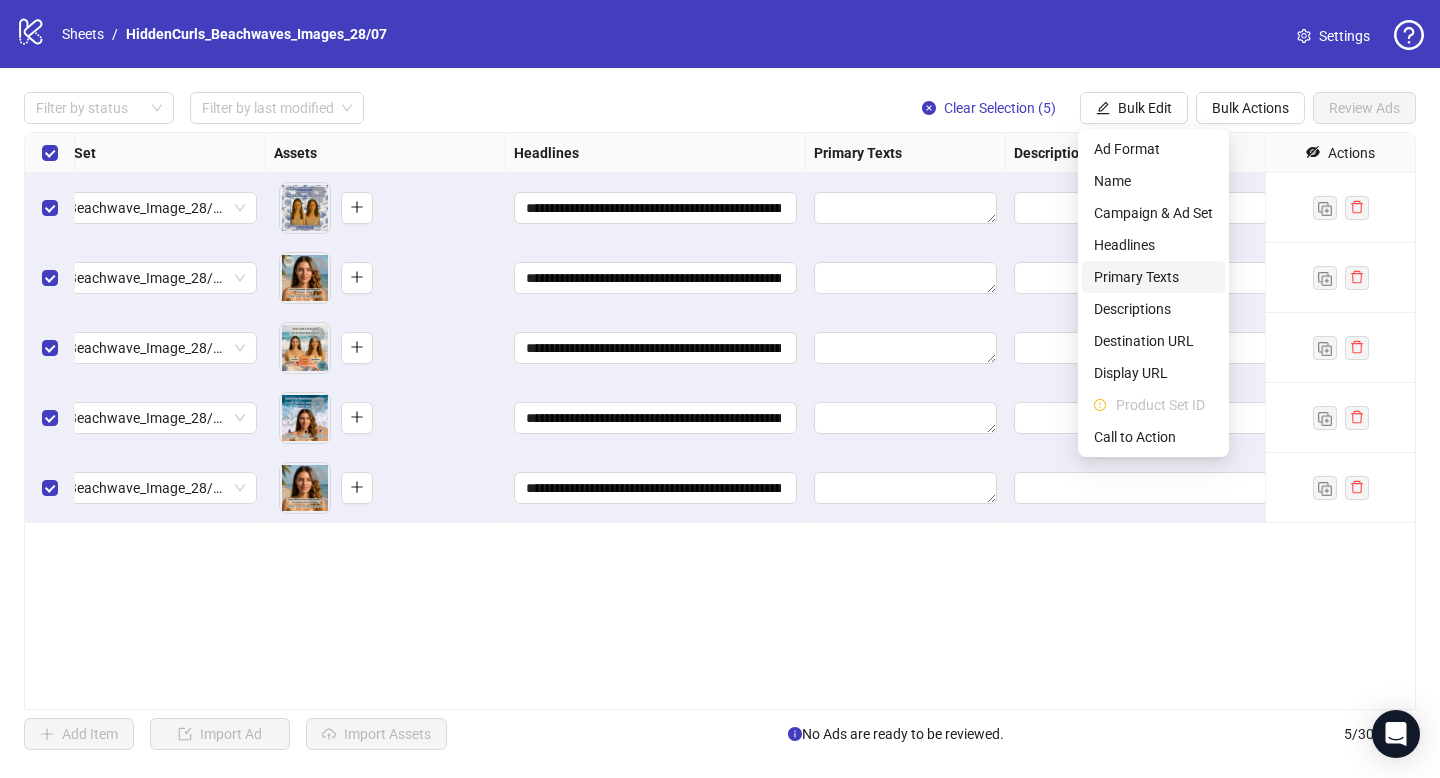 click on "Primary Texts" at bounding box center (1153, 277) 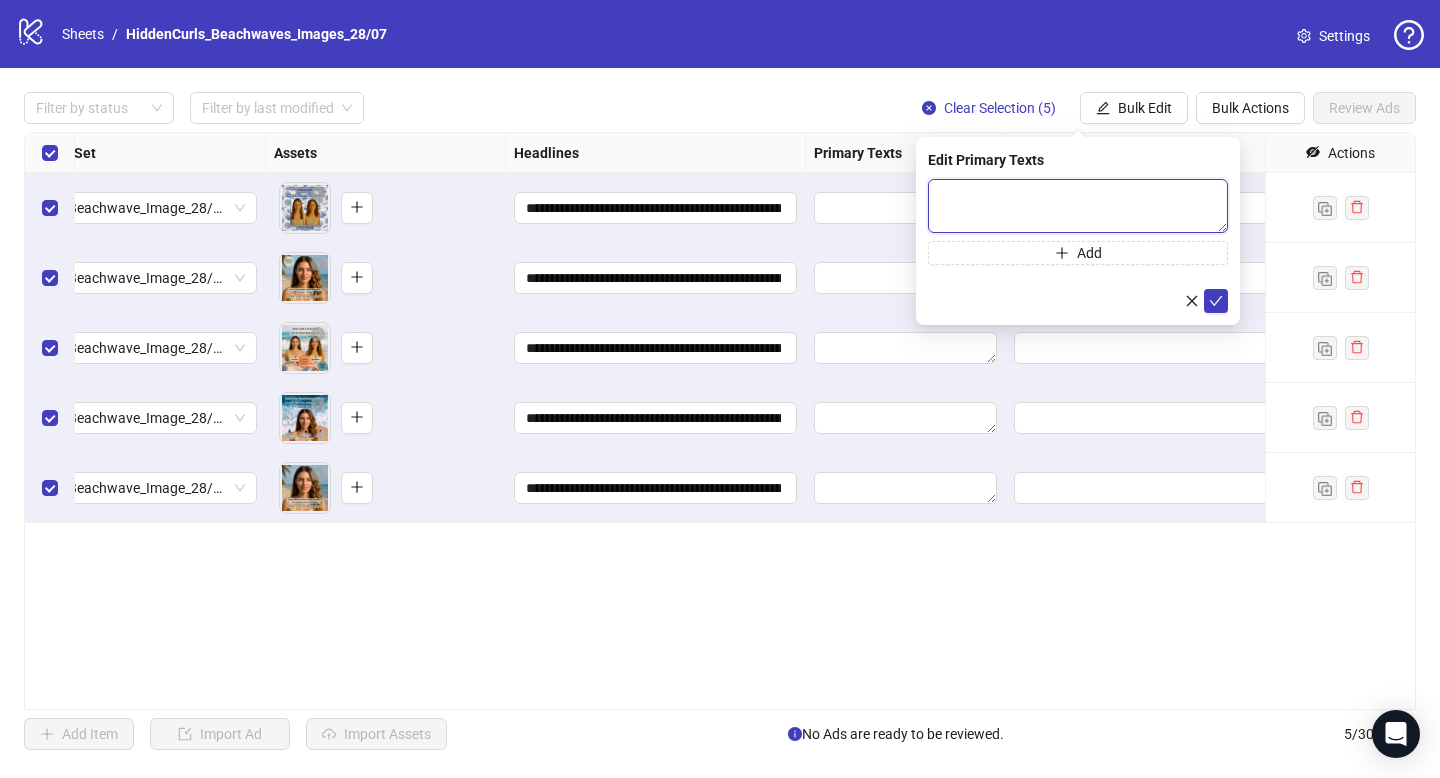 click at bounding box center [1078, 206] 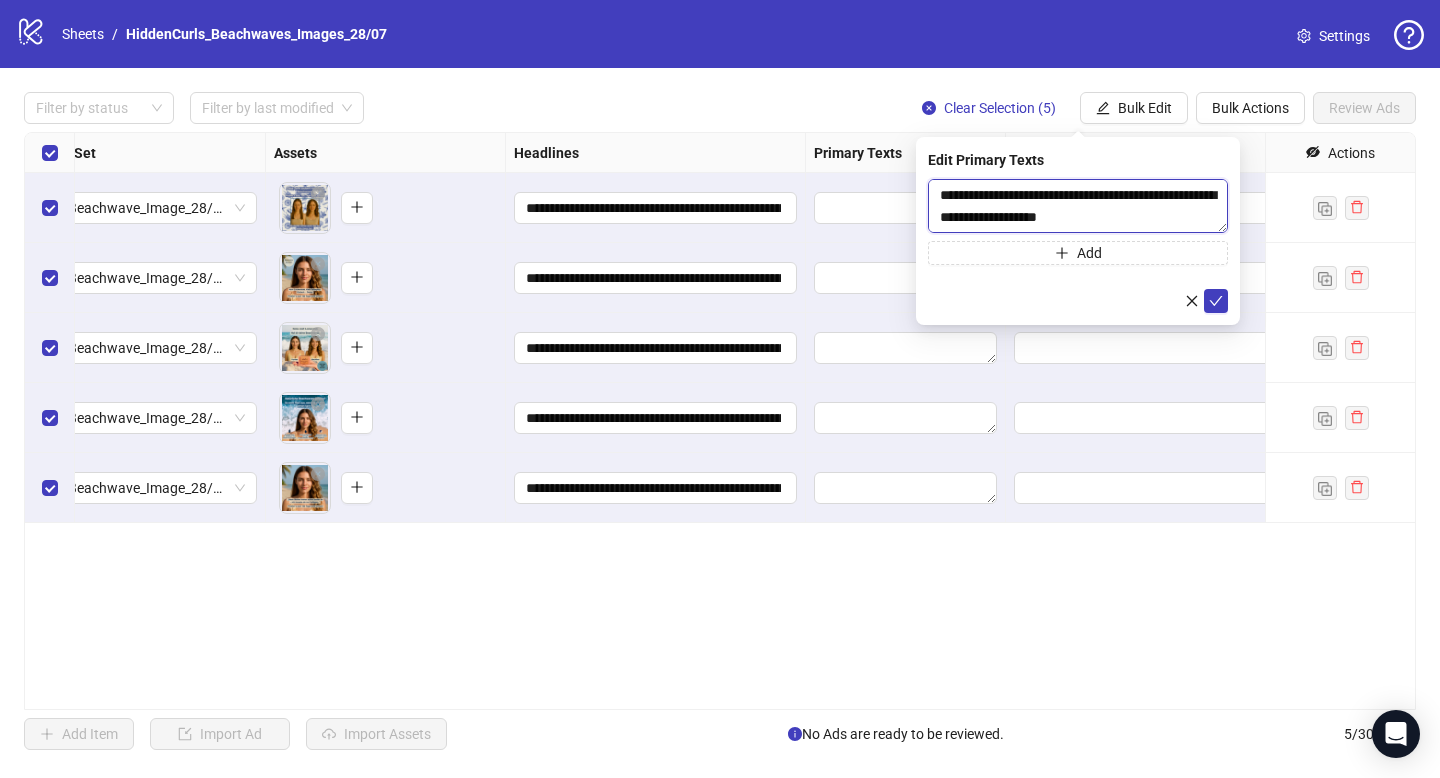scroll, scrollTop: 807, scrollLeft: 0, axis: vertical 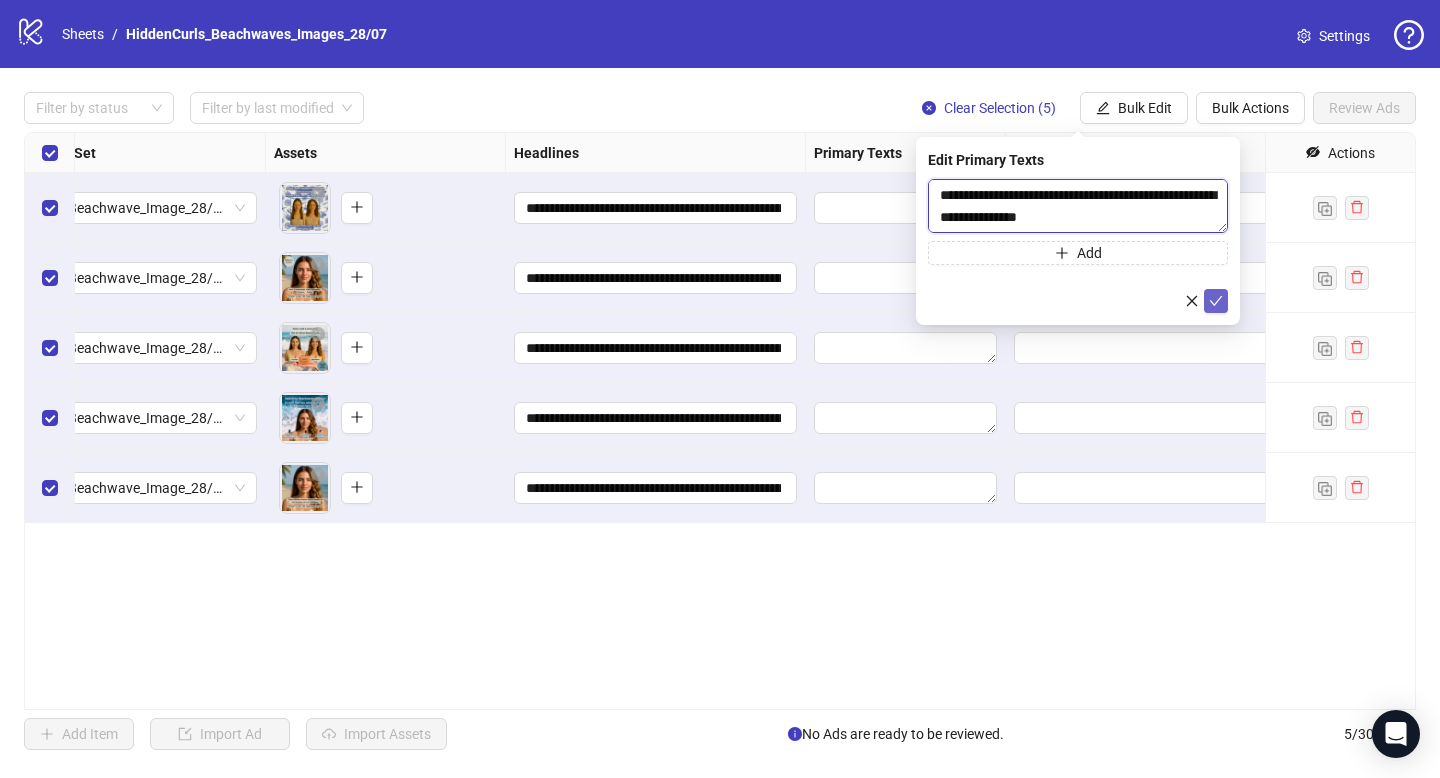 type on "**********" 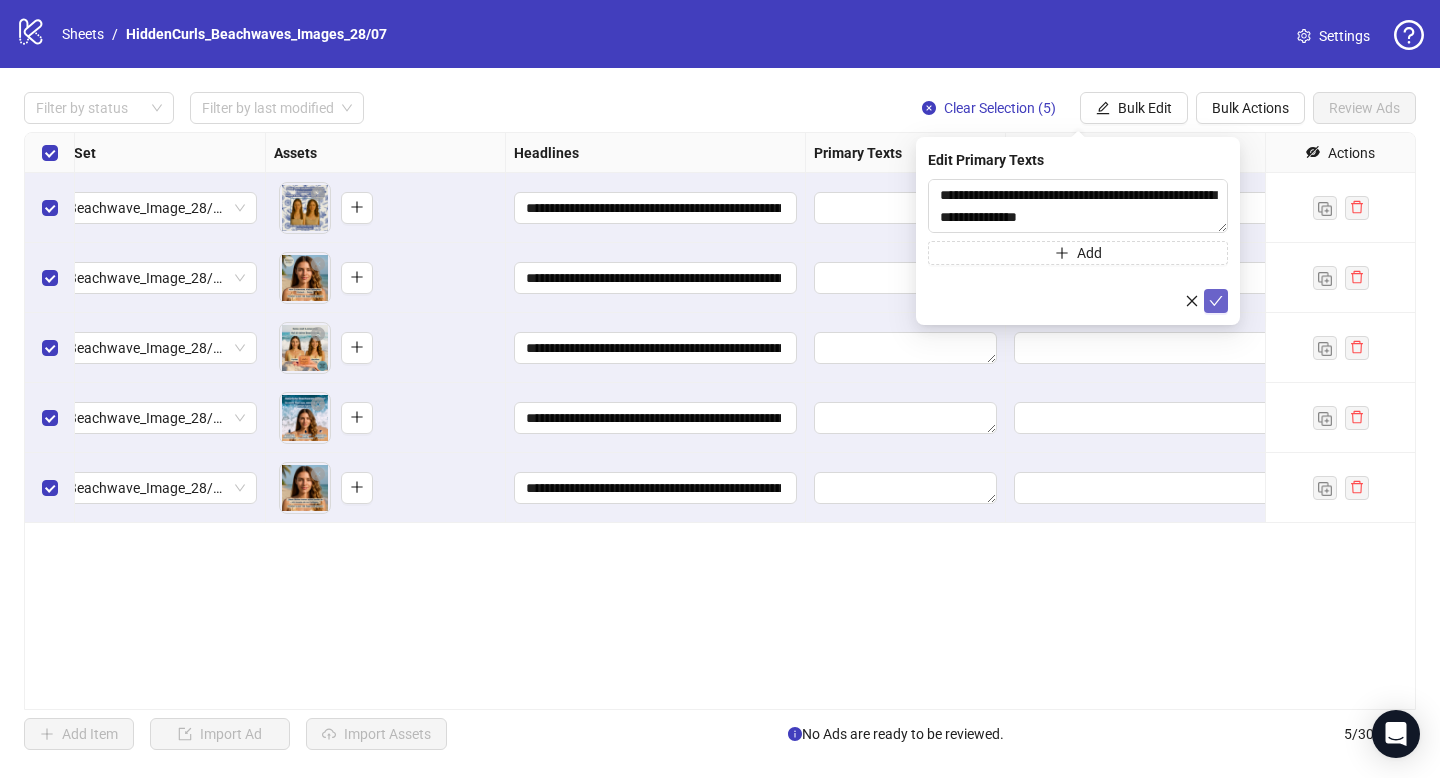 click 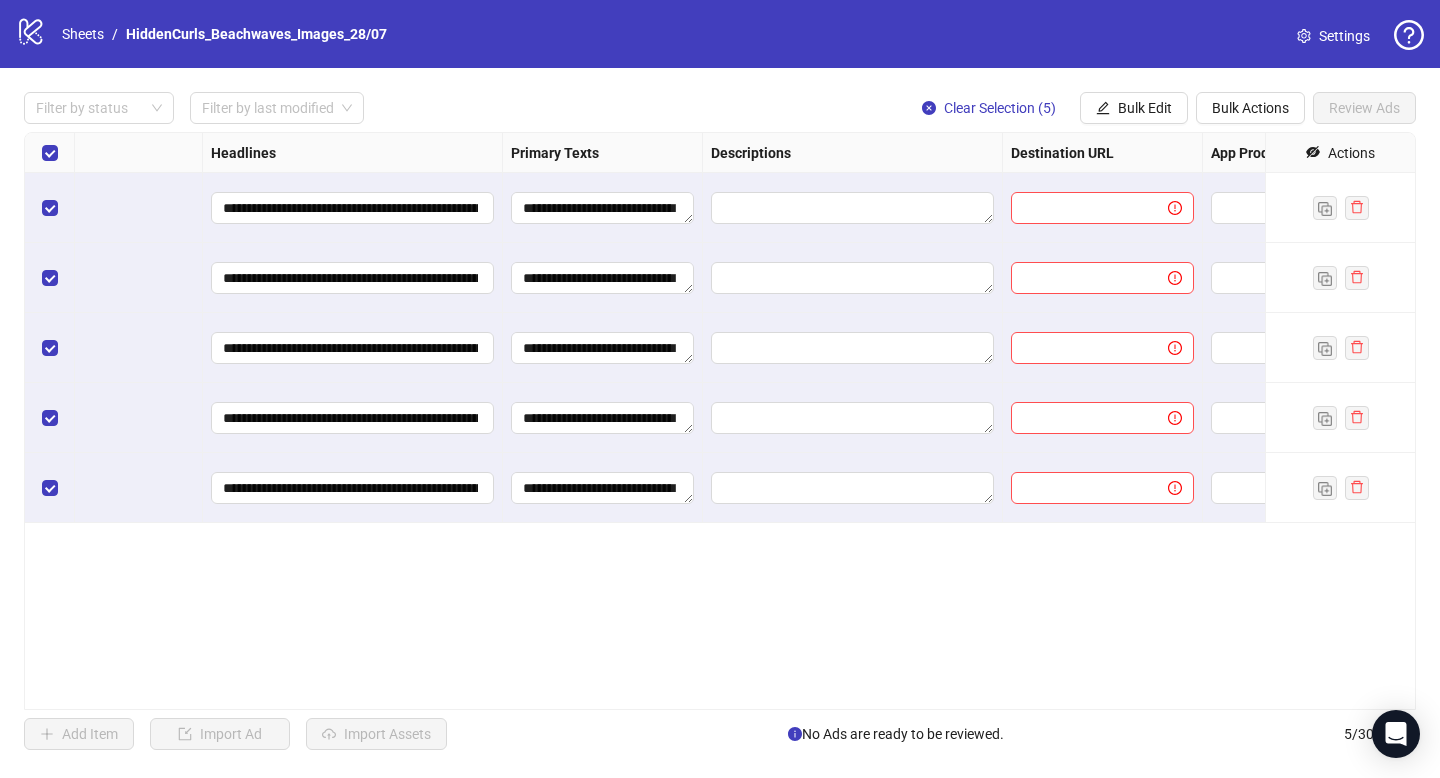 scroll, scrollTop: 0, scrollLeft: 1151, axis: horizontal 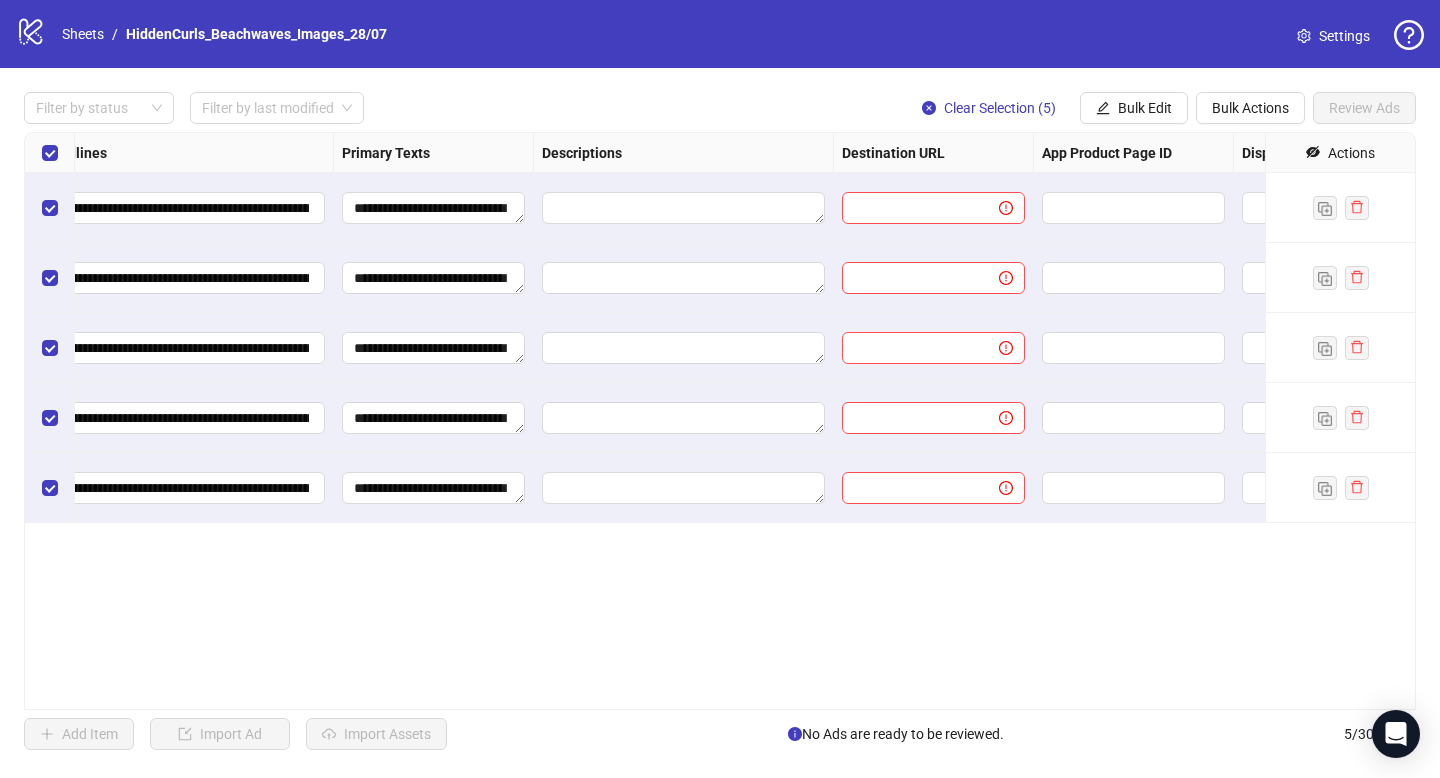 click on "**********" at bounding box center (720, 421) 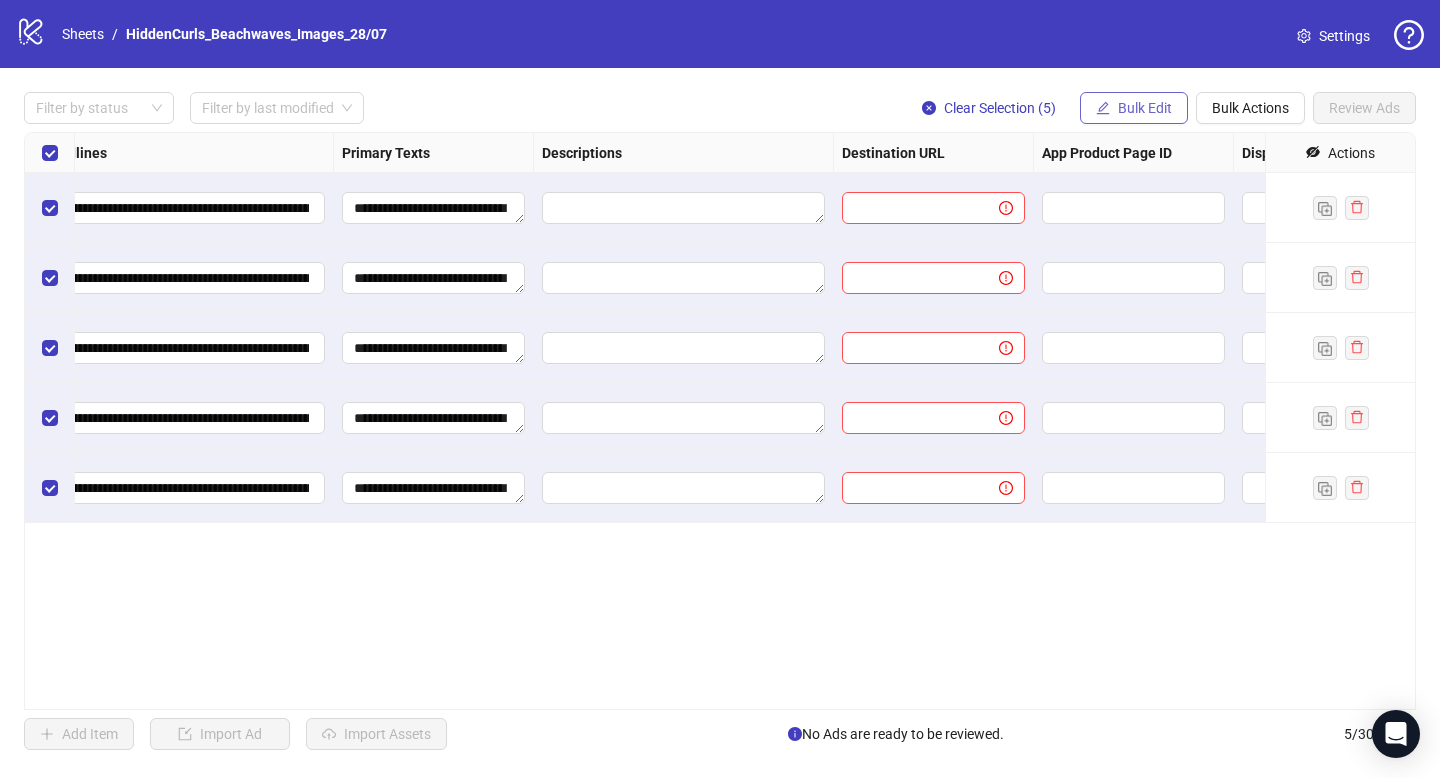 click on "Bulk Edit" at bounding box center (1145, 108) 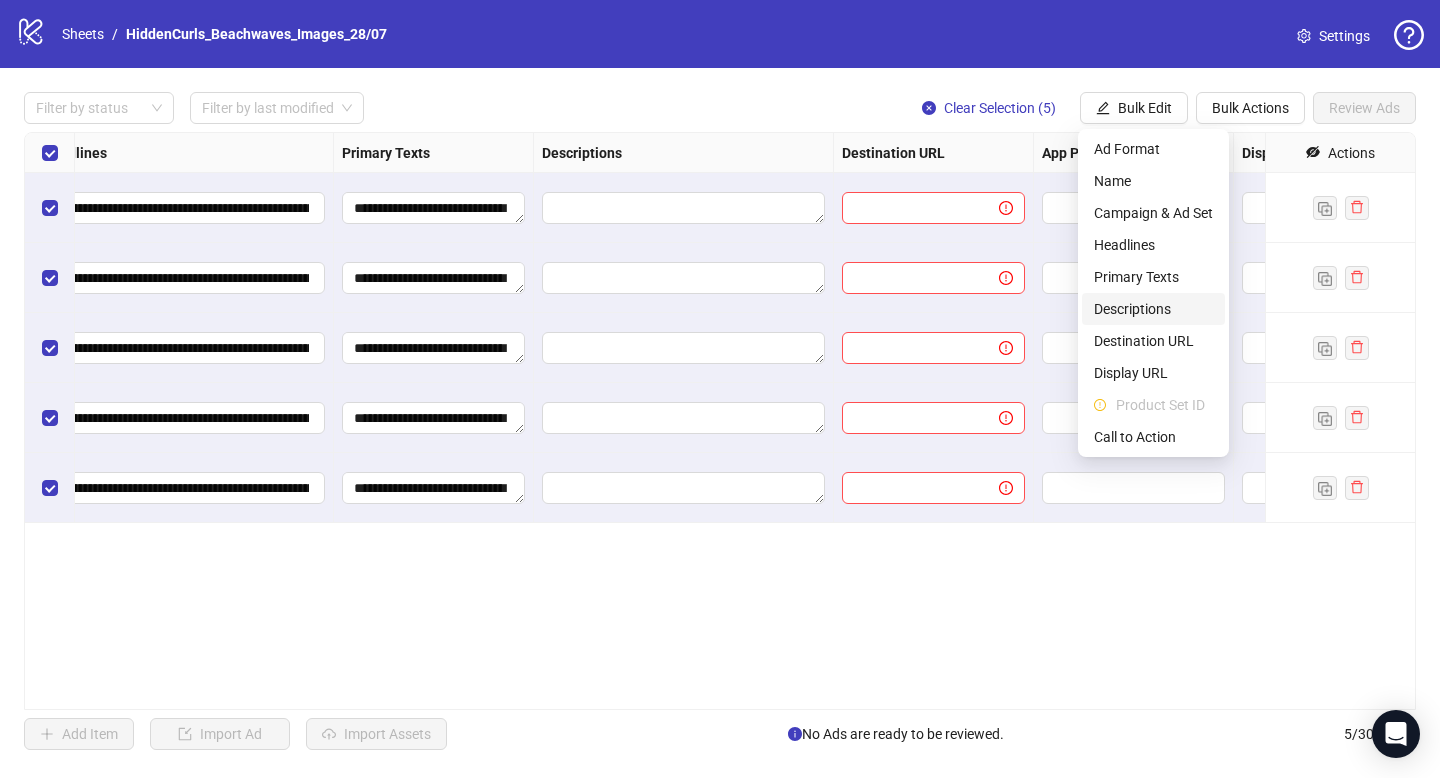 click on "Descriptions" at bounding box center [1153, 309] 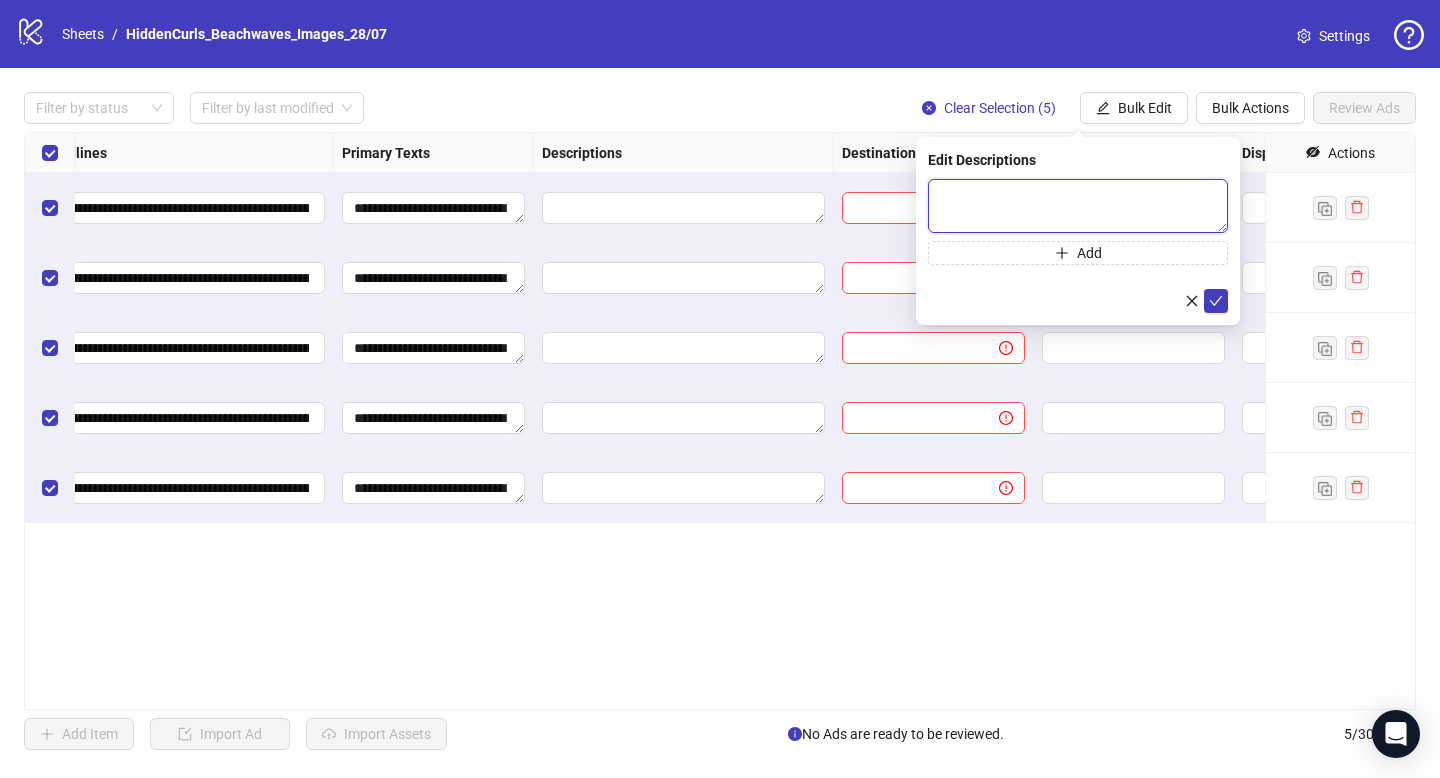 click at bounding box center (1078, 206) 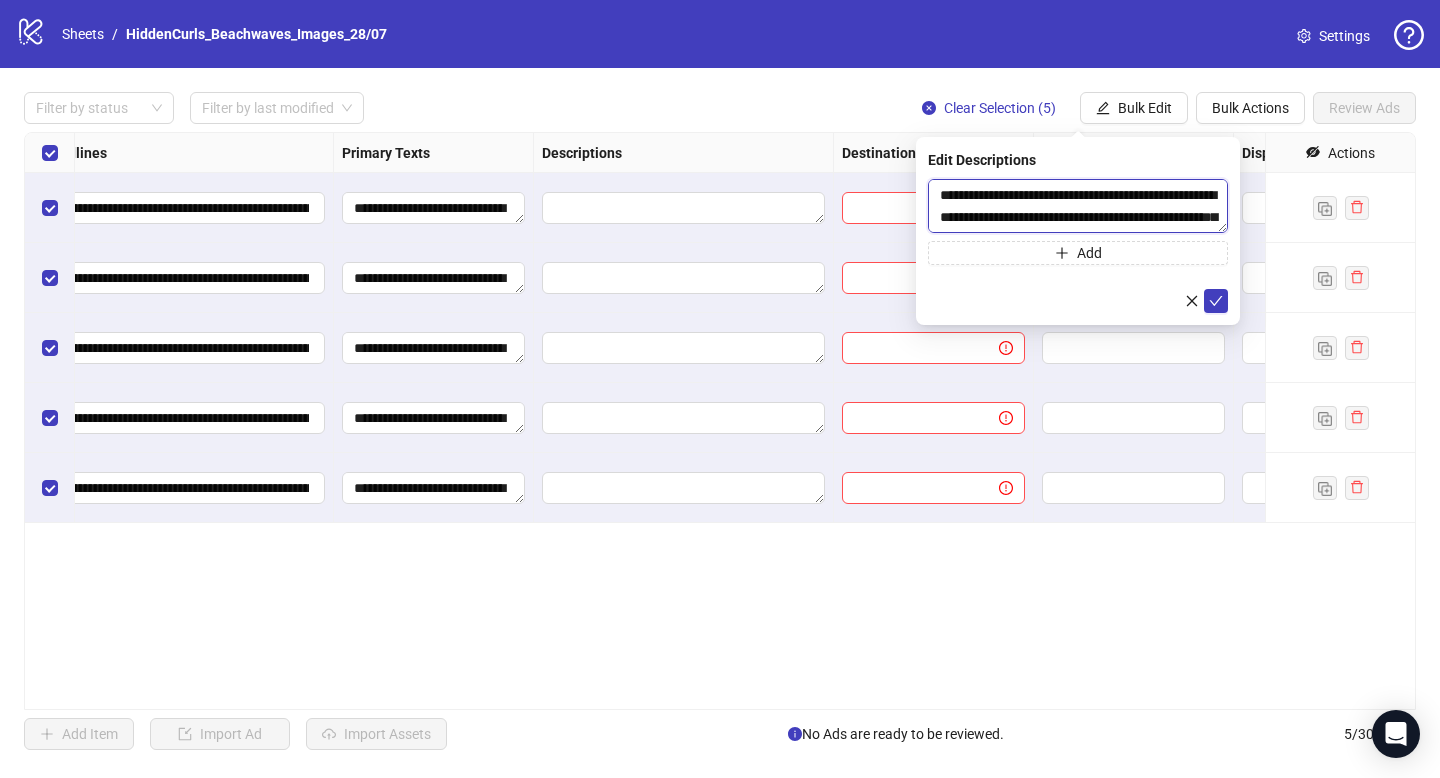 scroll, scrollTop: 59, scrollLeft: 0, axis: vertical 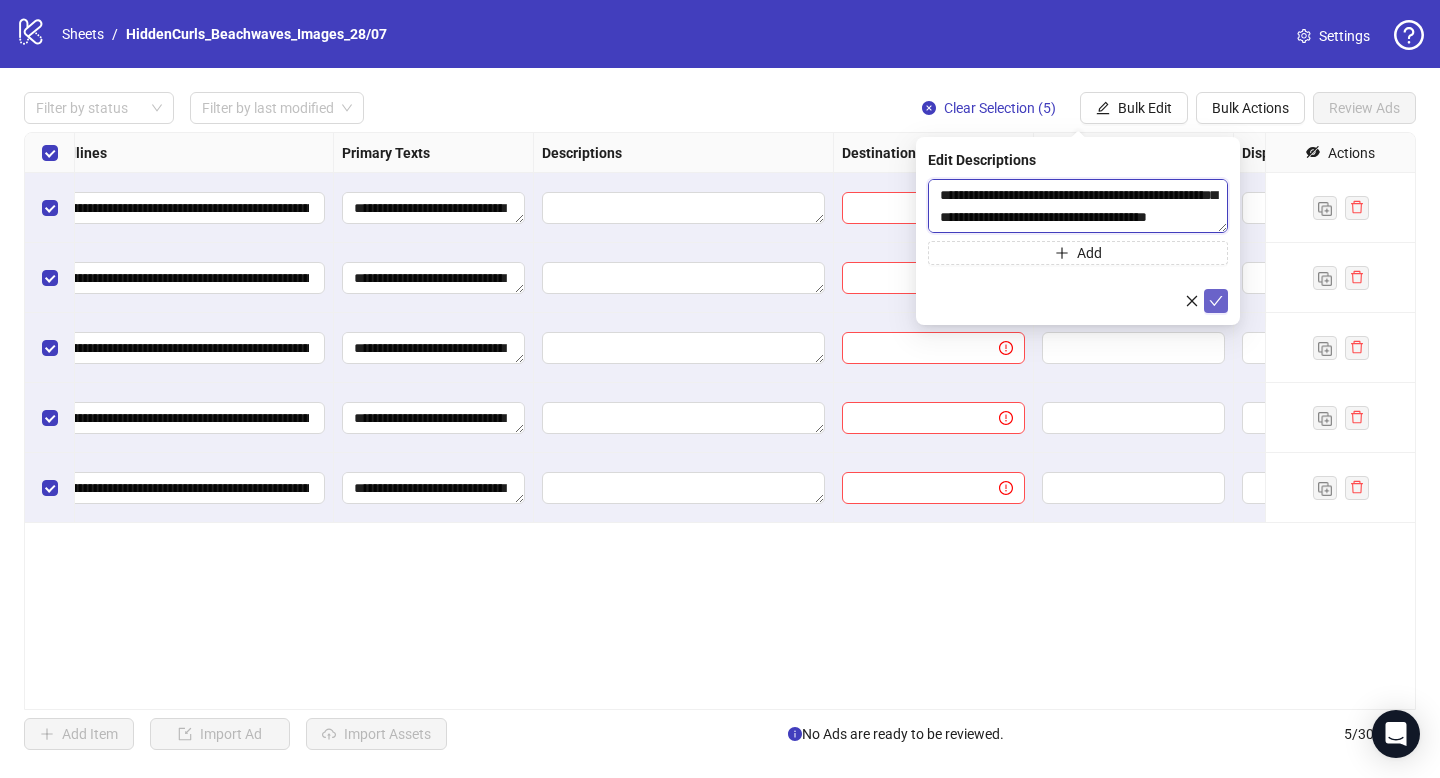 type on "**********" 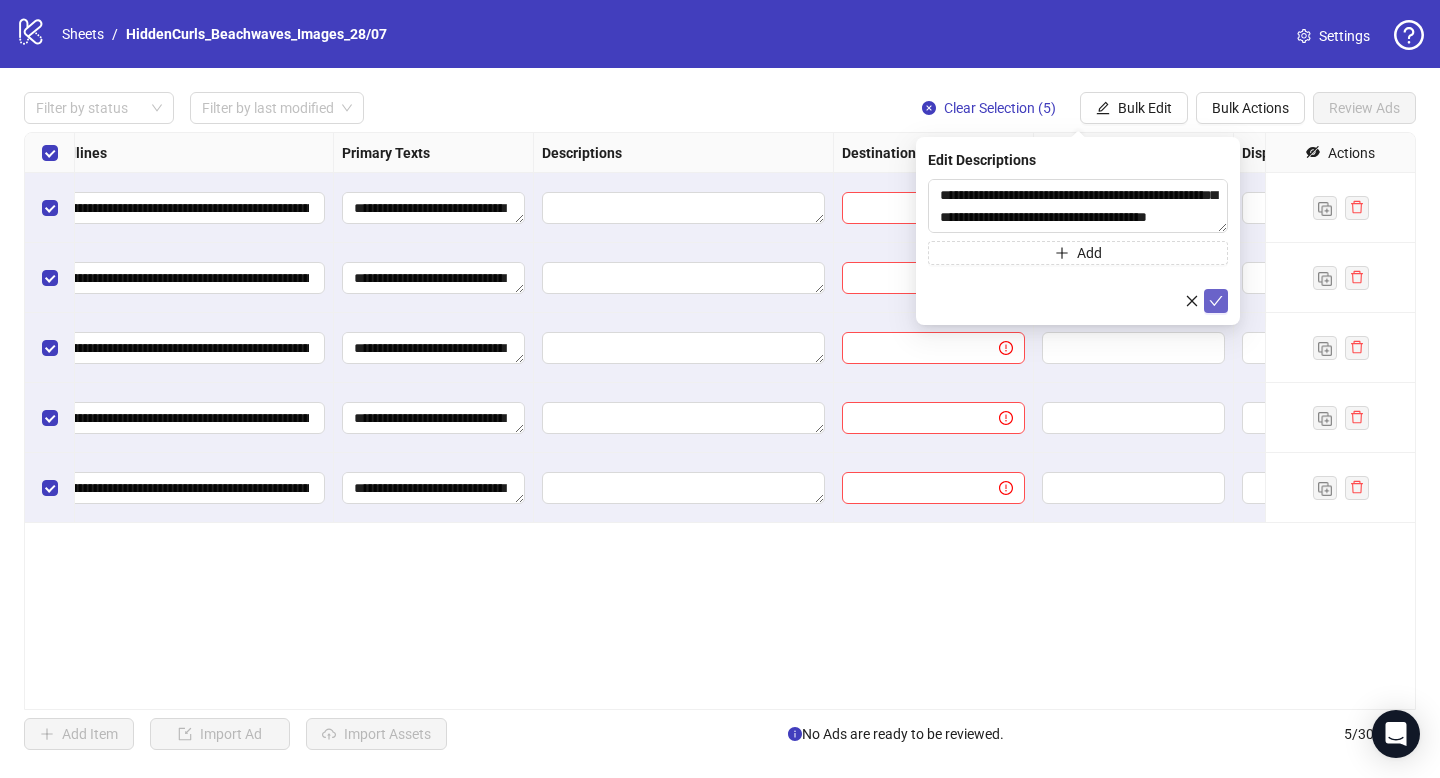 click 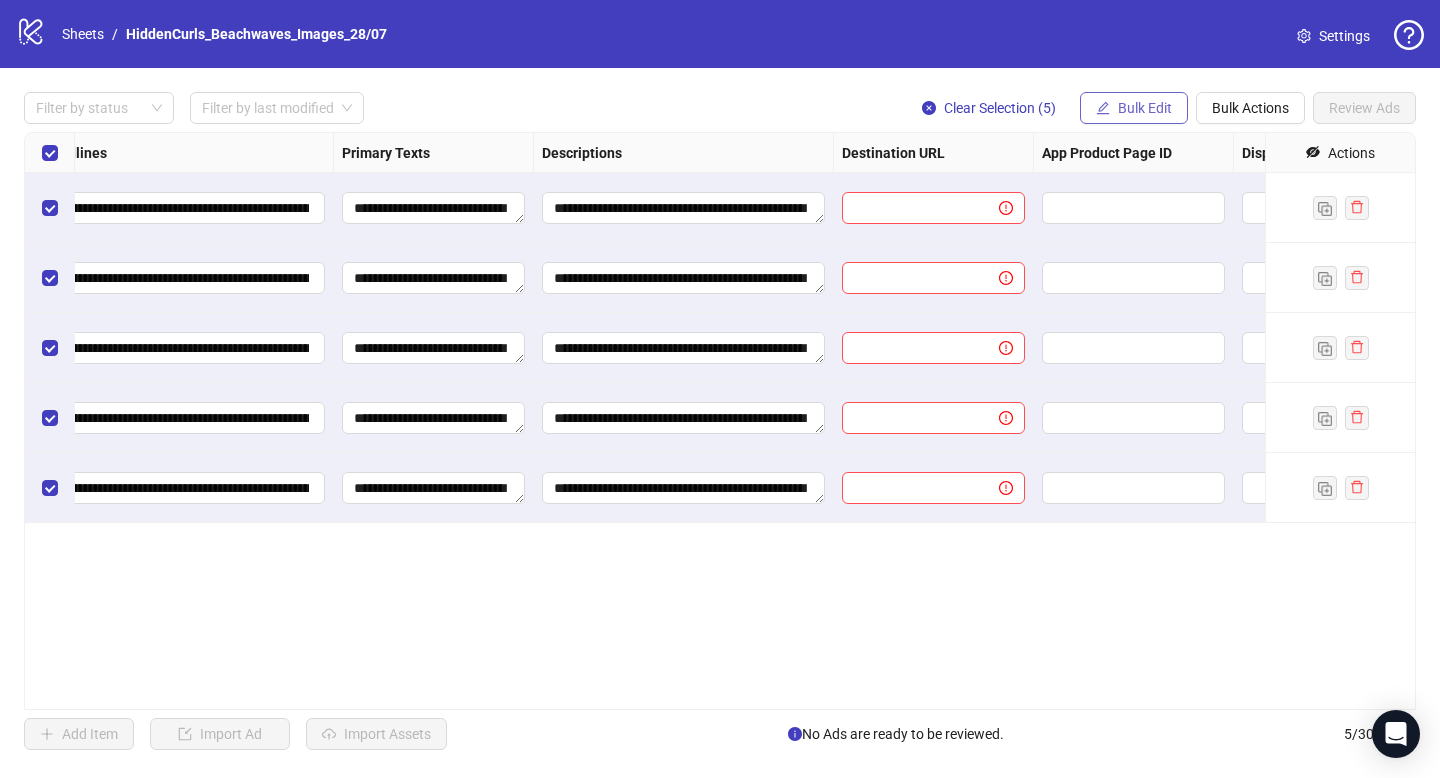 click on "Bulk Edit" at bounding box center (1145, 108) 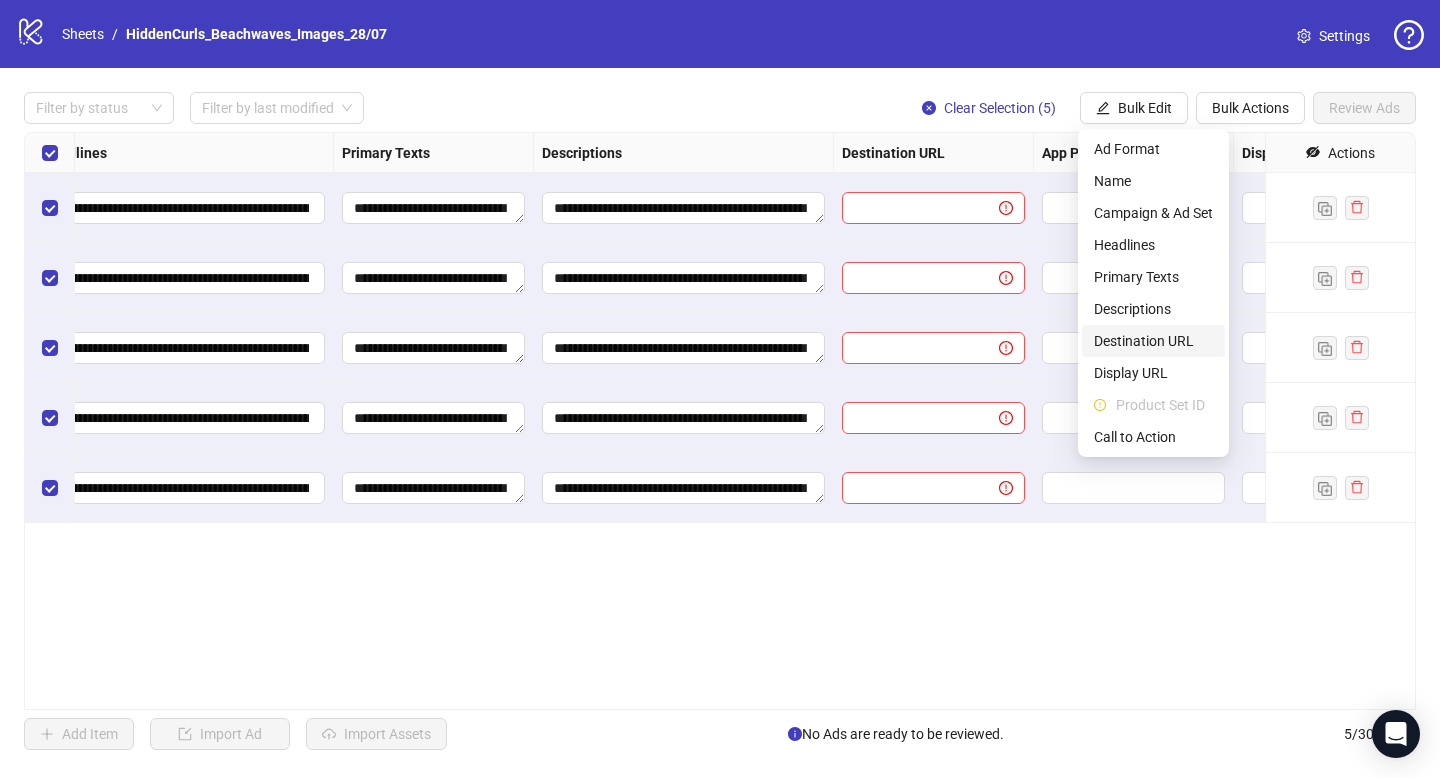 click on "Destination URL" at bounding box center (1153, 341) 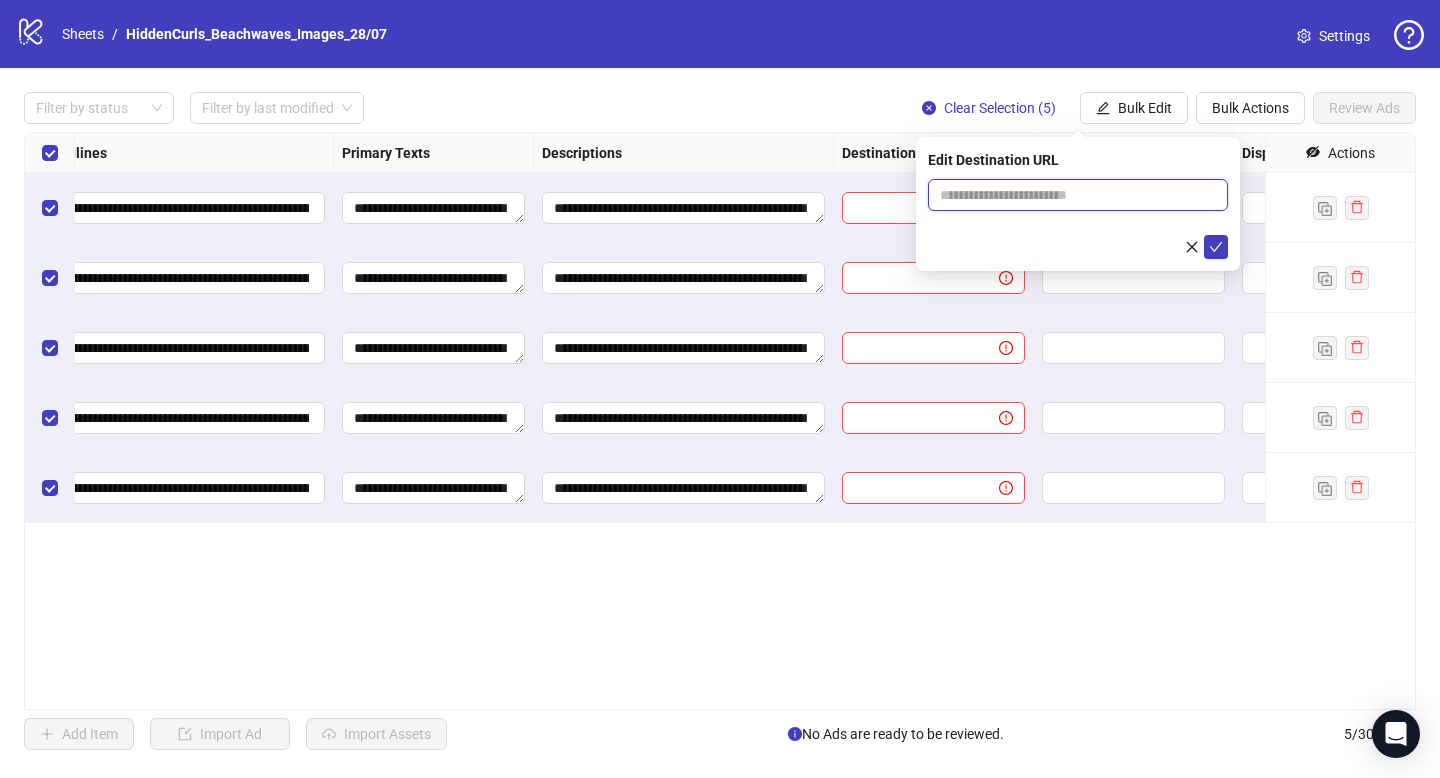 click at bounding box center (1070, 195) 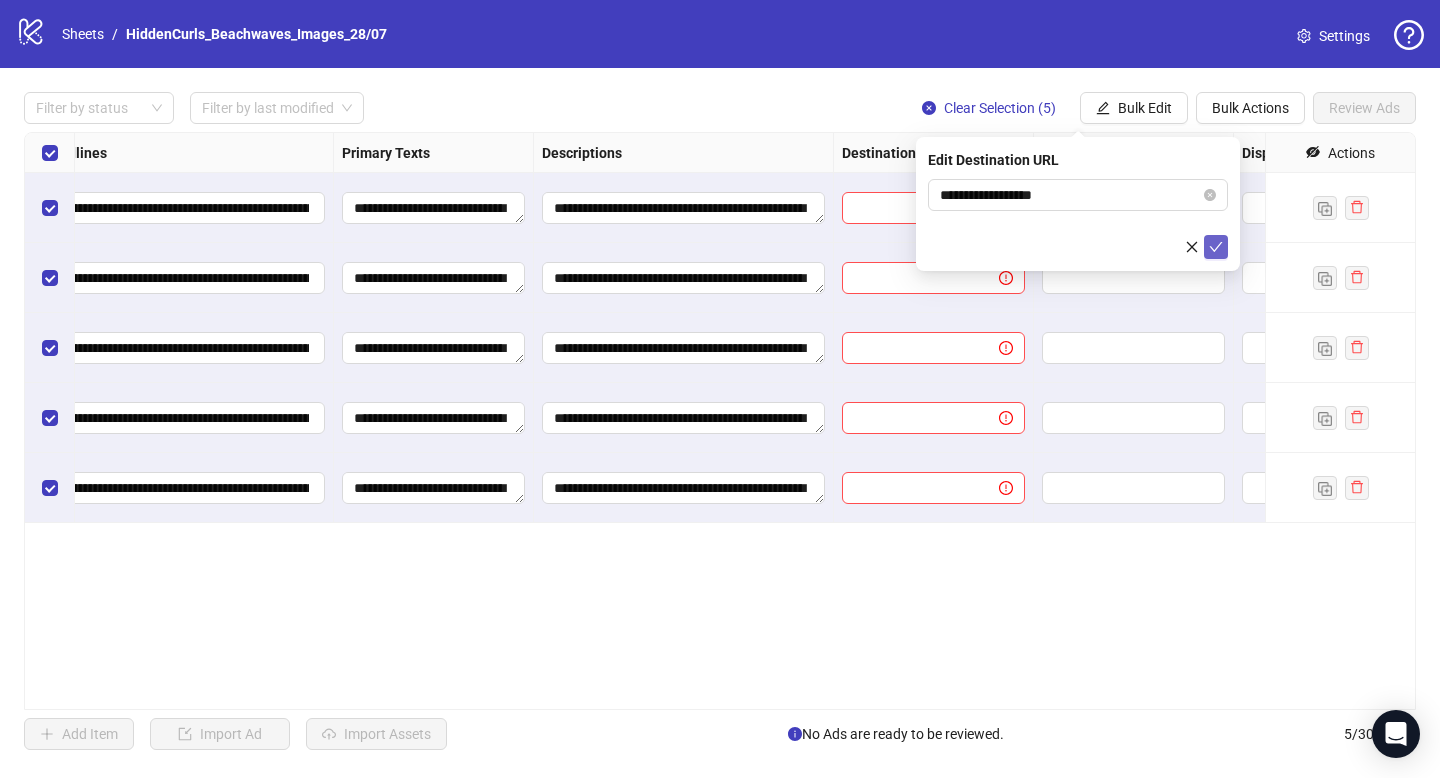 click at bounding box center (1216, 247) 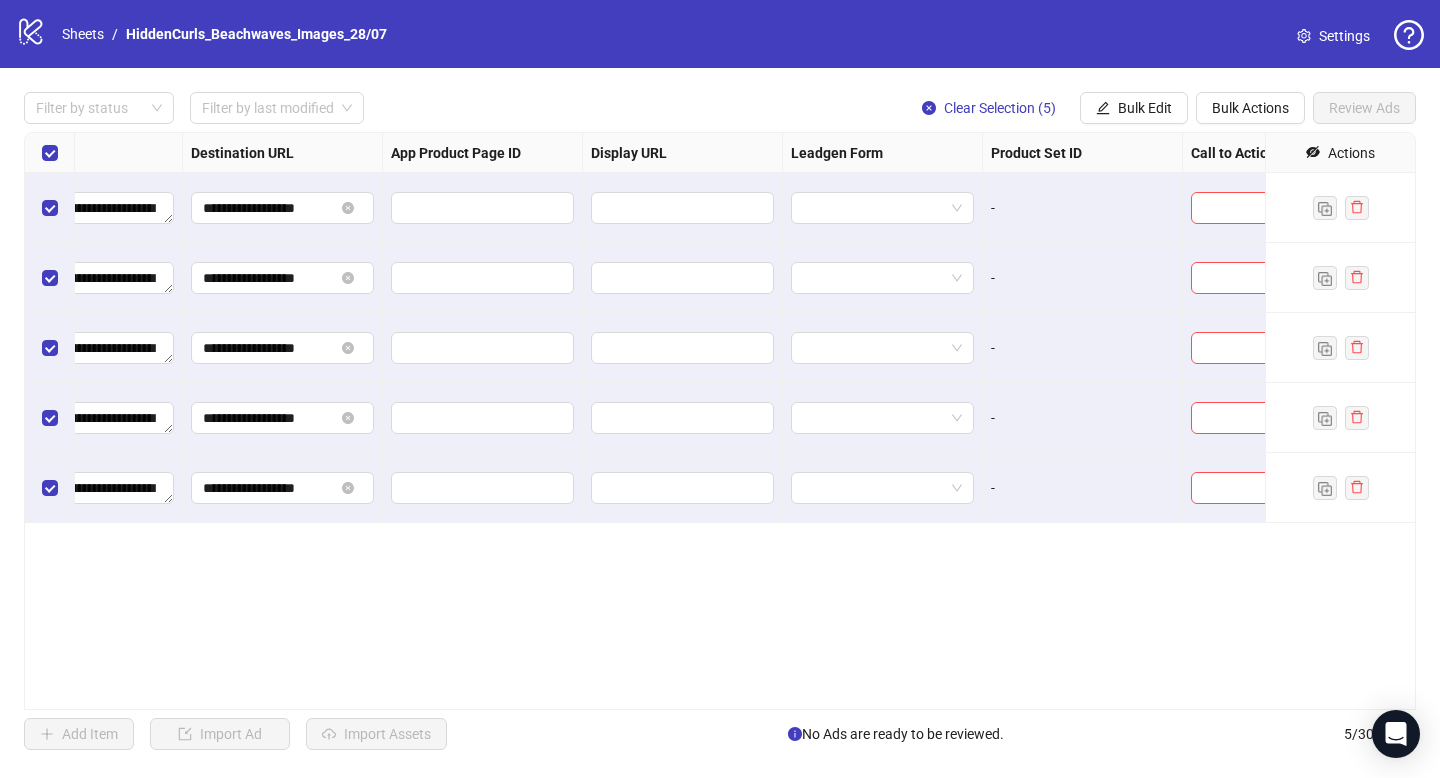 scroll, scrollTop: 0, scrollLeft: 1880, axis: horizontal 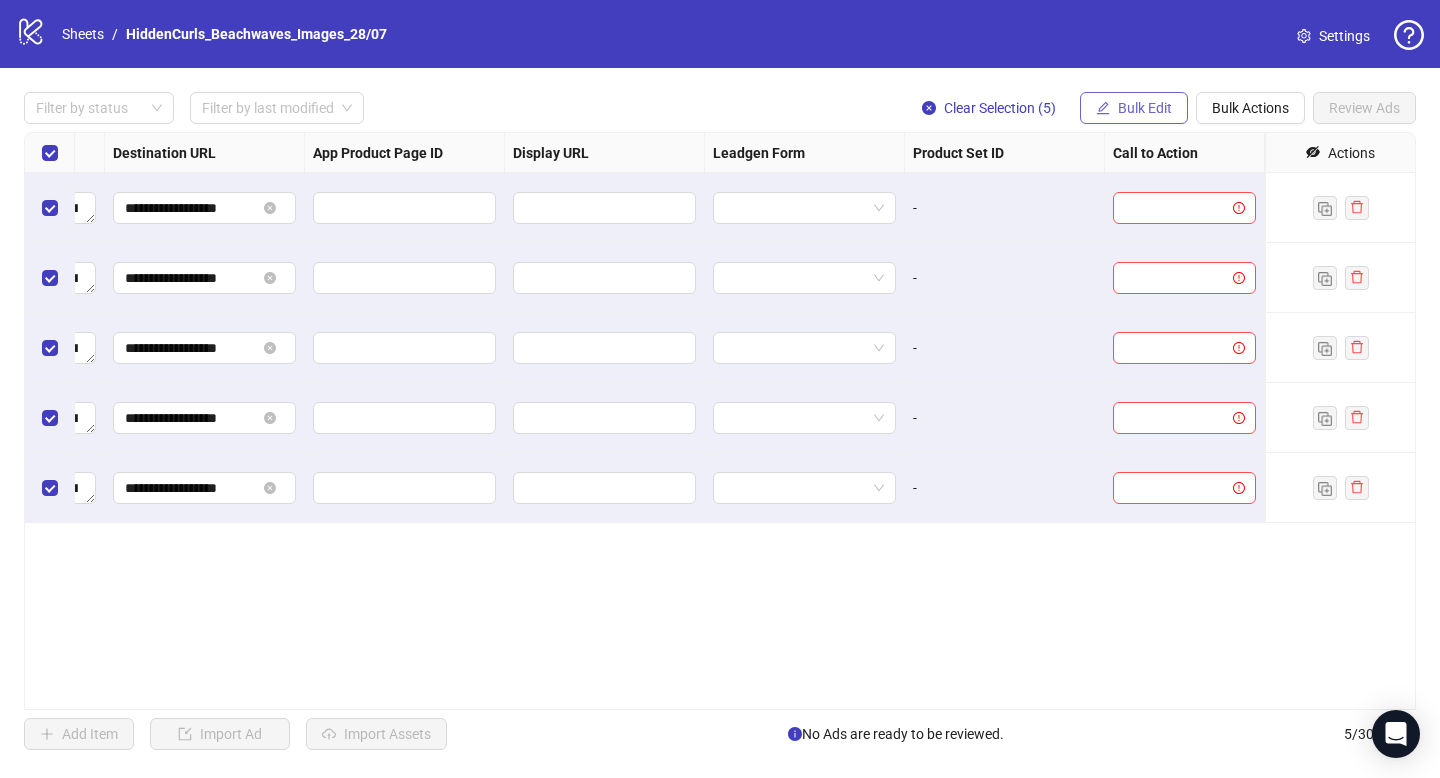 click on "Bulk Edit" at bounding box center (1145, 108) 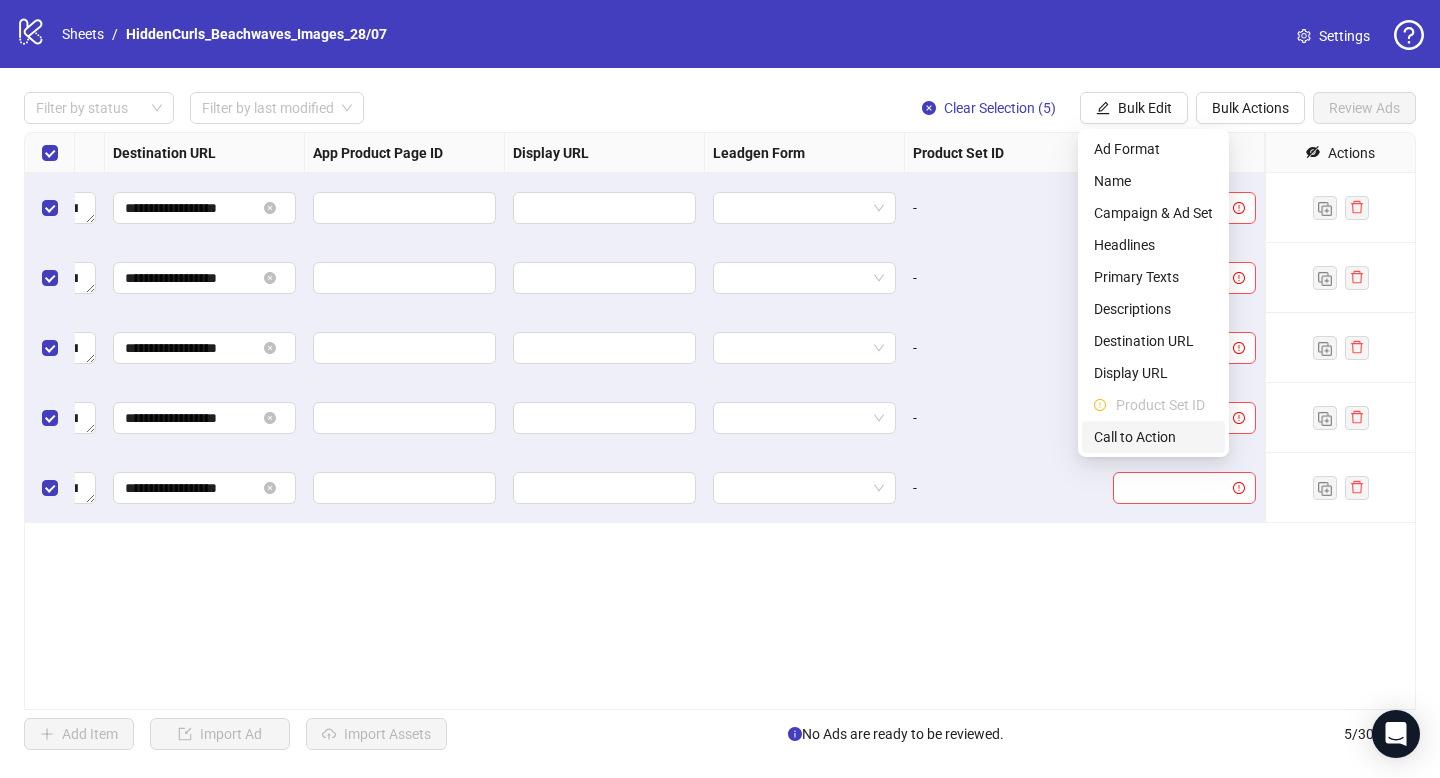 click on "Call to Action" at bounding box center (1153, 437) 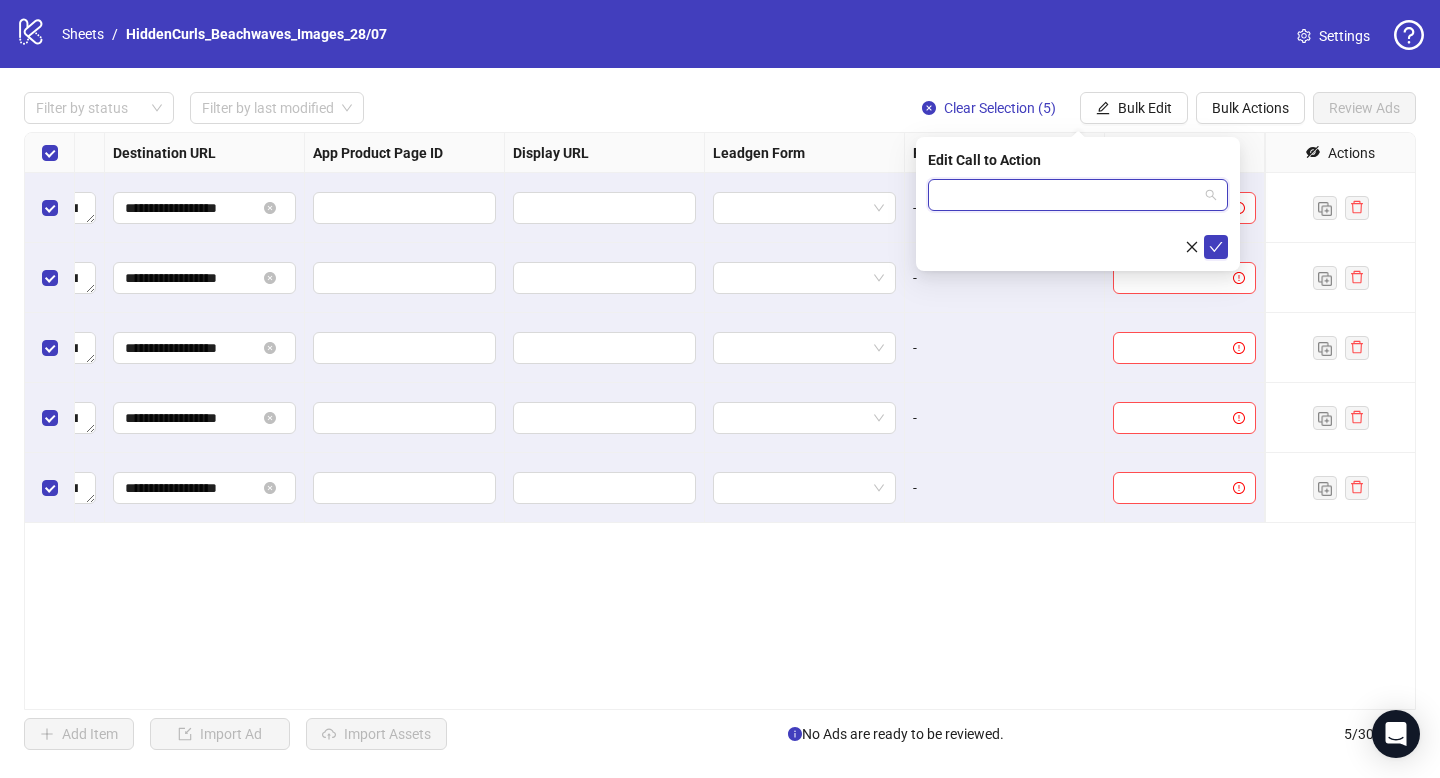 click at bounding box center [1069, 195] 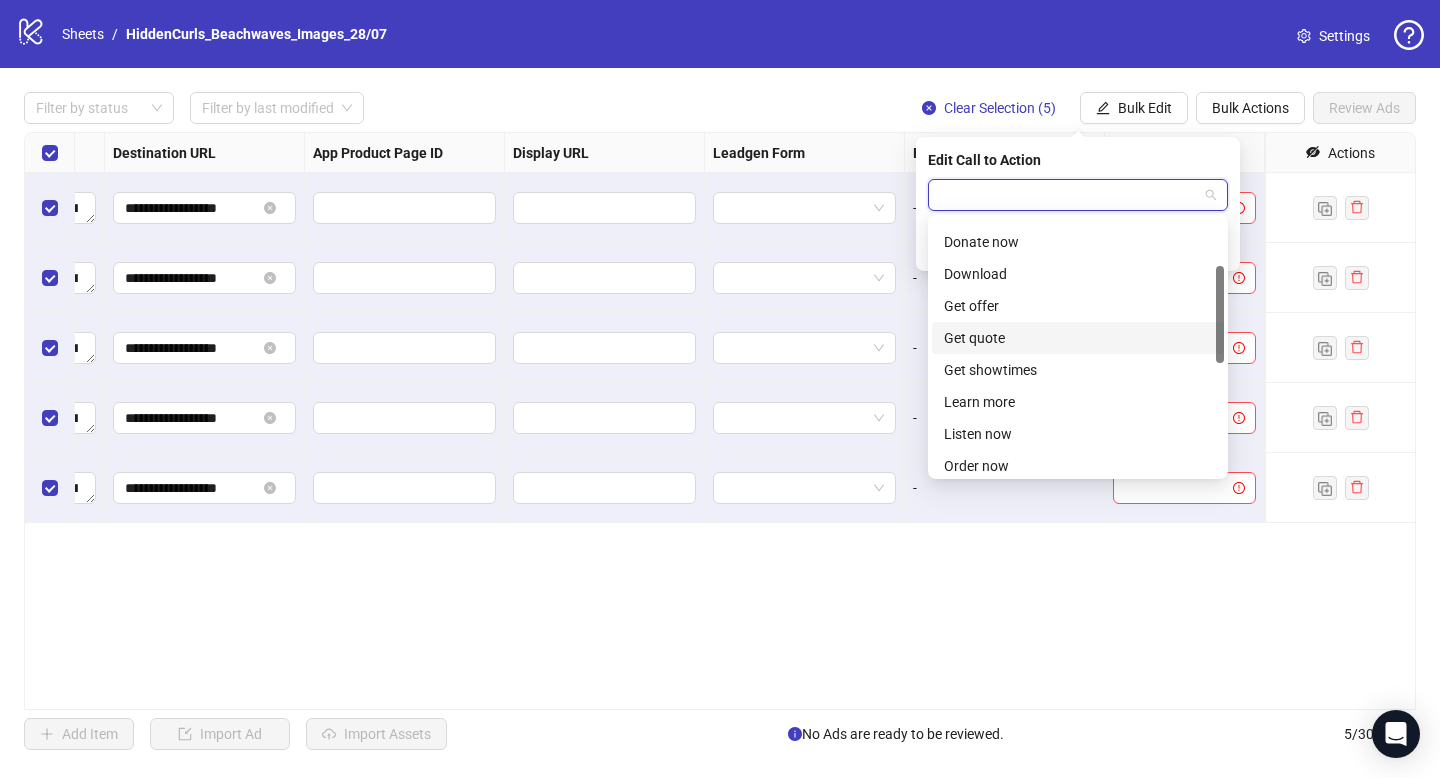scroll, scrollTop: 138, scrollLeft: 0, axis: vertical 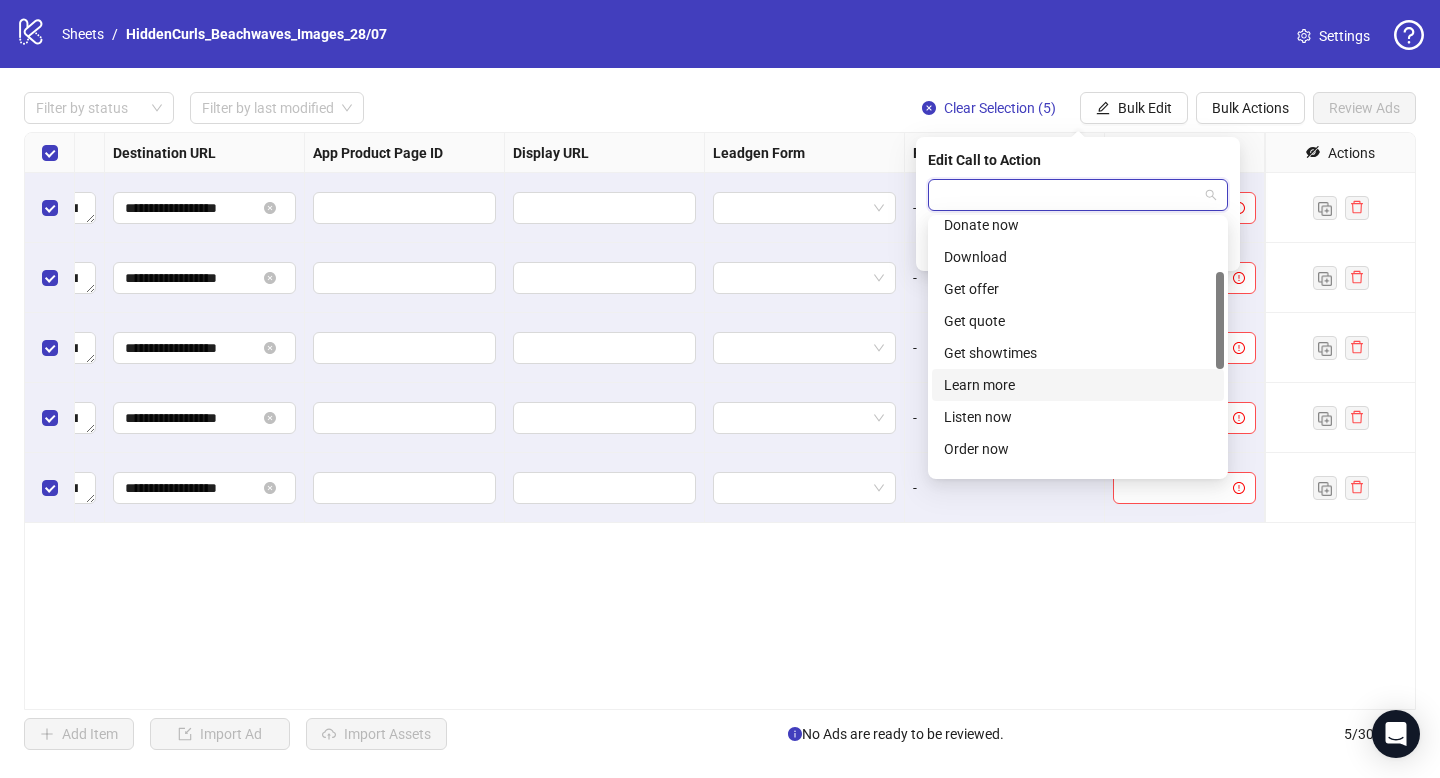 click on "Learn more" at bounding box center [1078, 385] 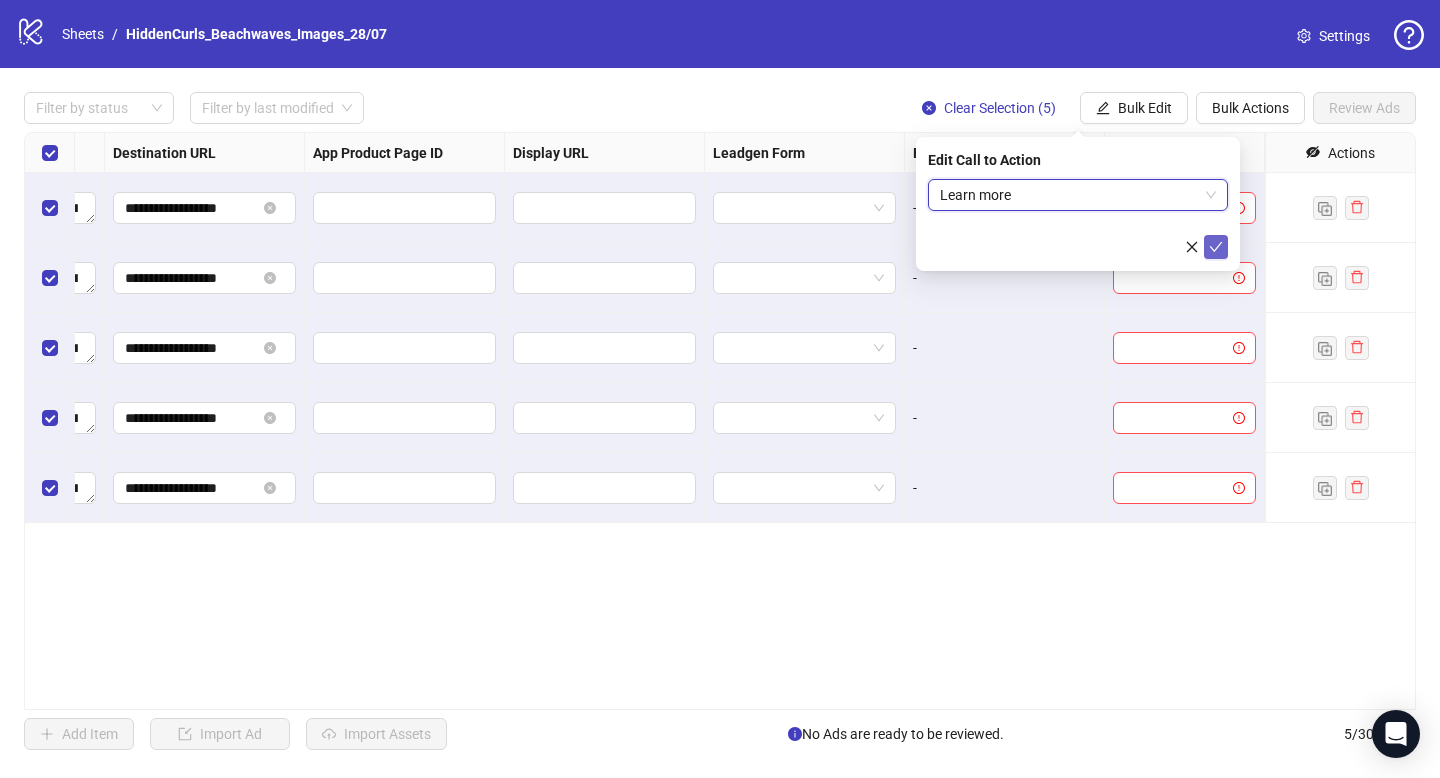 click 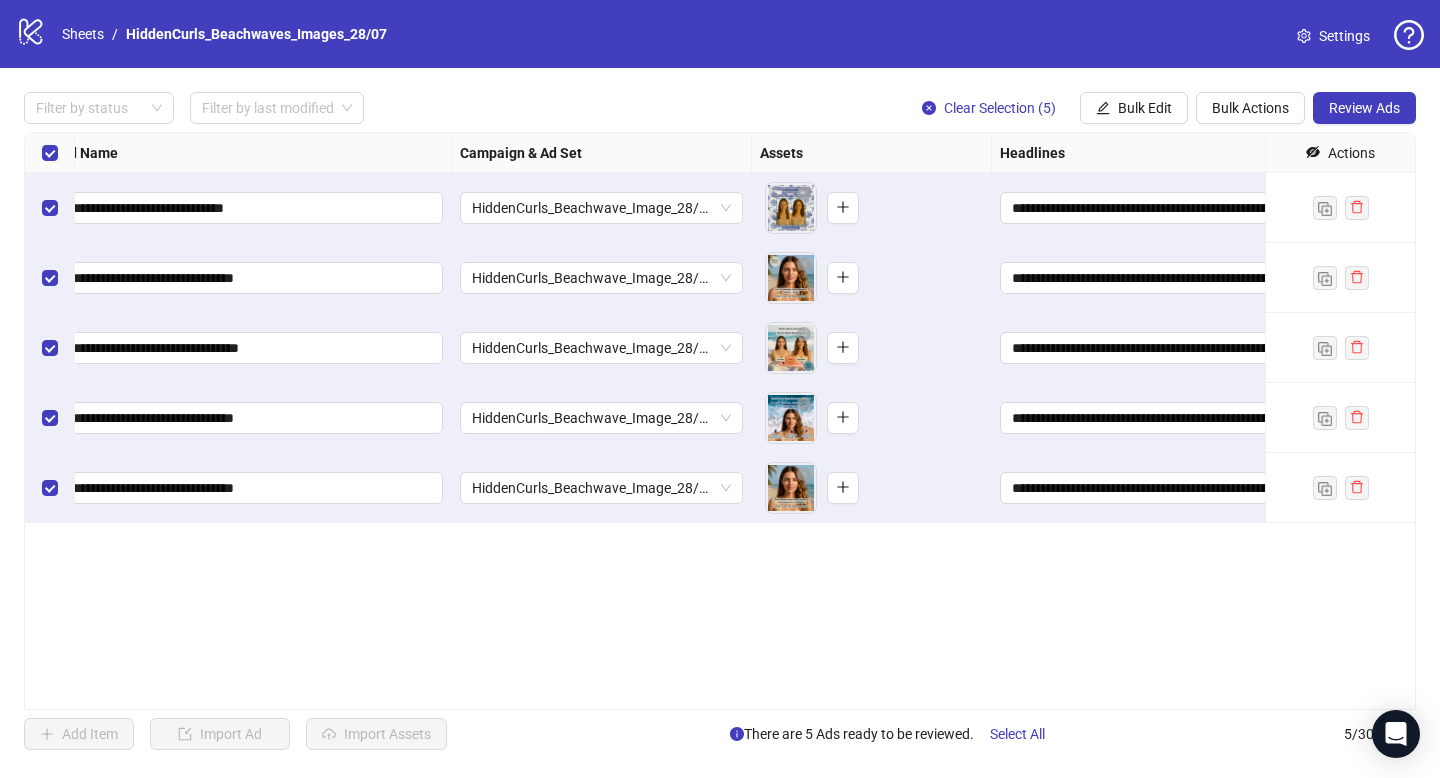 scroll, scrollTop: 0, scrollLeft: 0, axis: both 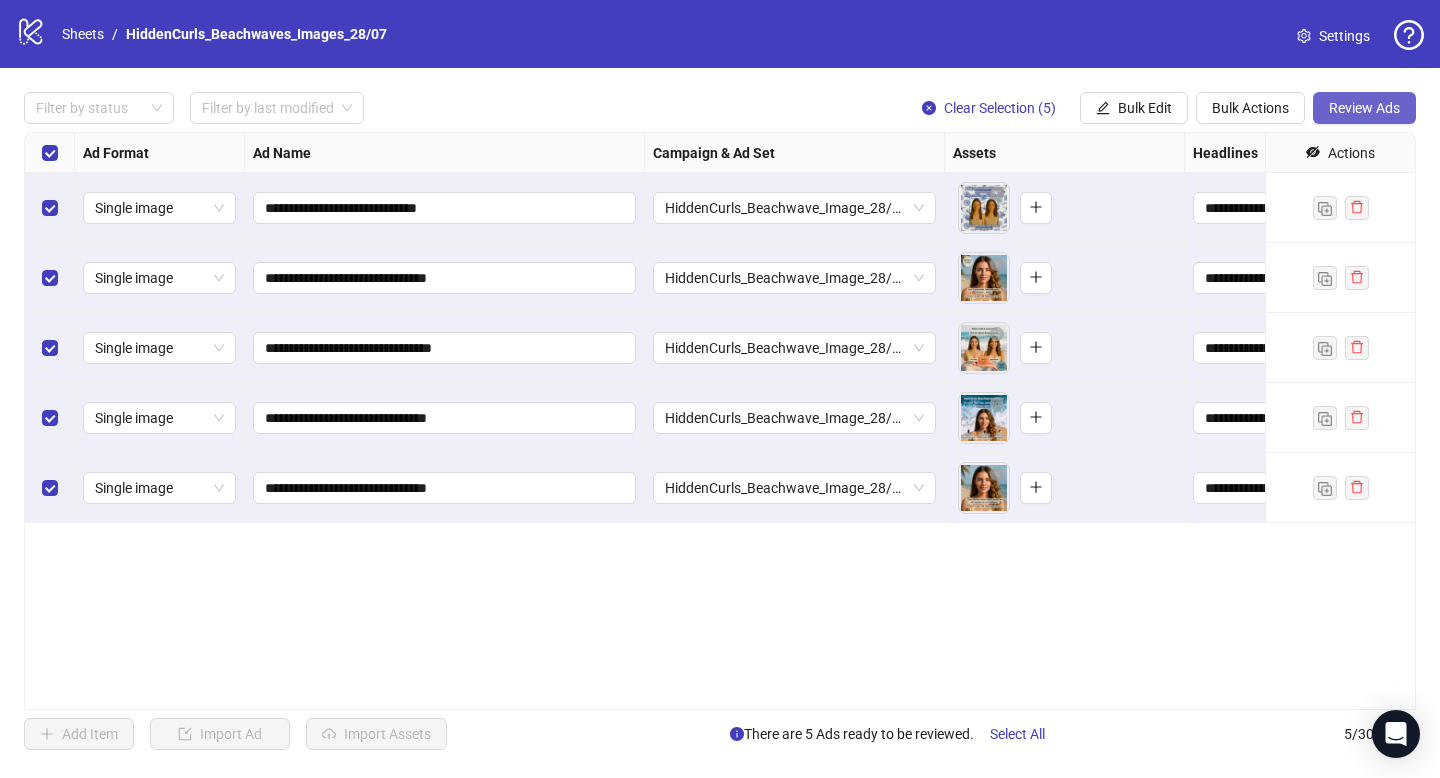 click on "Review Ads" at bounding box center [1364, 108] 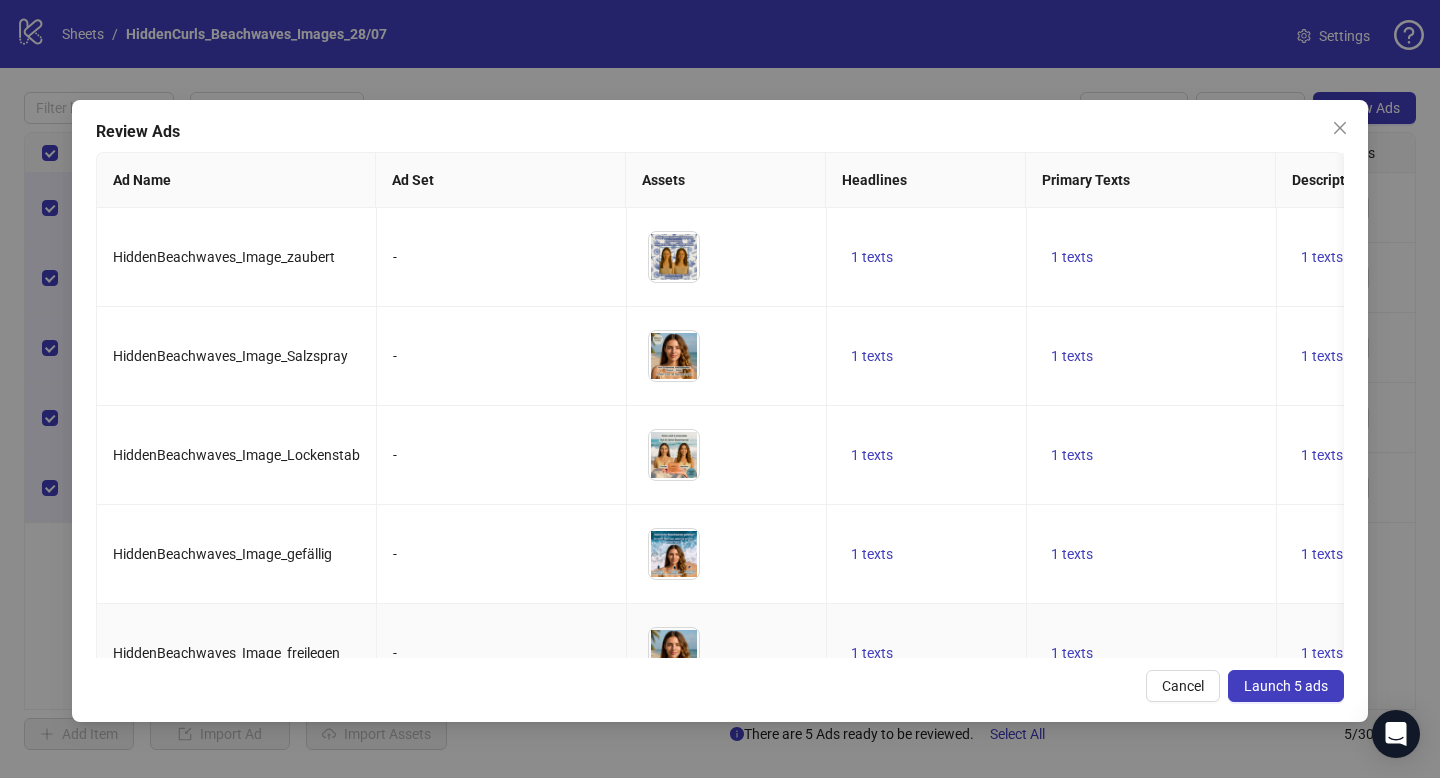 scroll, scrollTop: 0, scrollLeft: 61, axis: horizontal 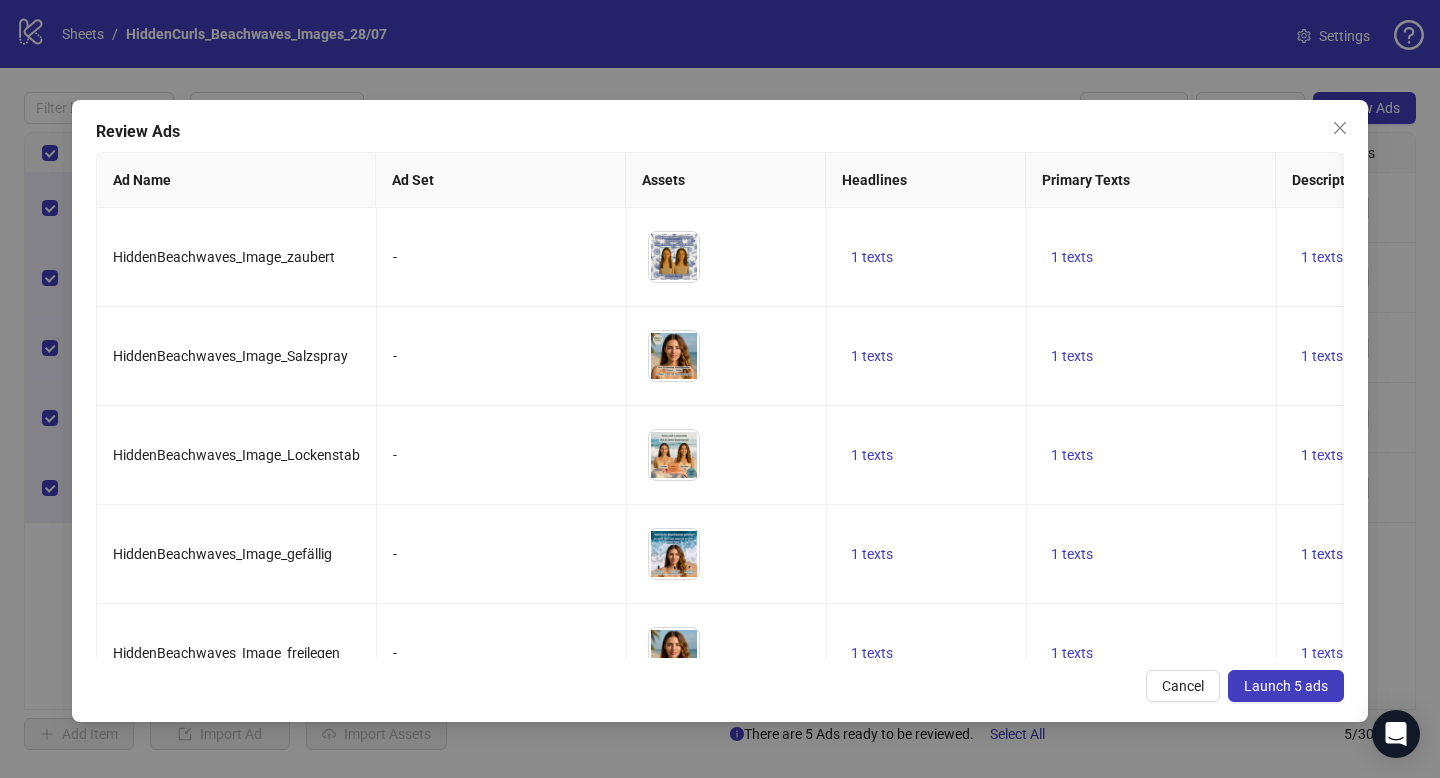 click on "Launch 5 ads" at bounding box center (1286, 686) 